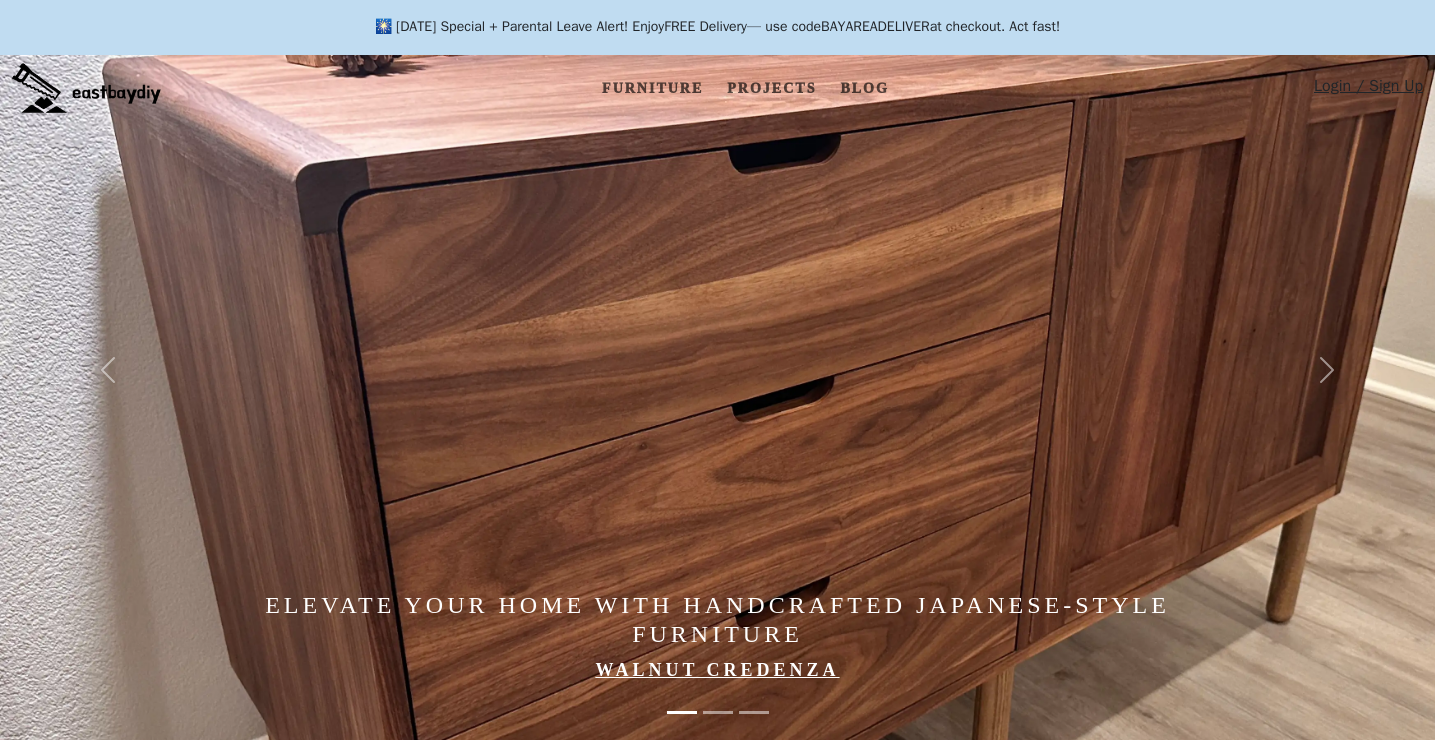 scroll, scrollTop: 24, scrollLeft: 0, axis: vertical 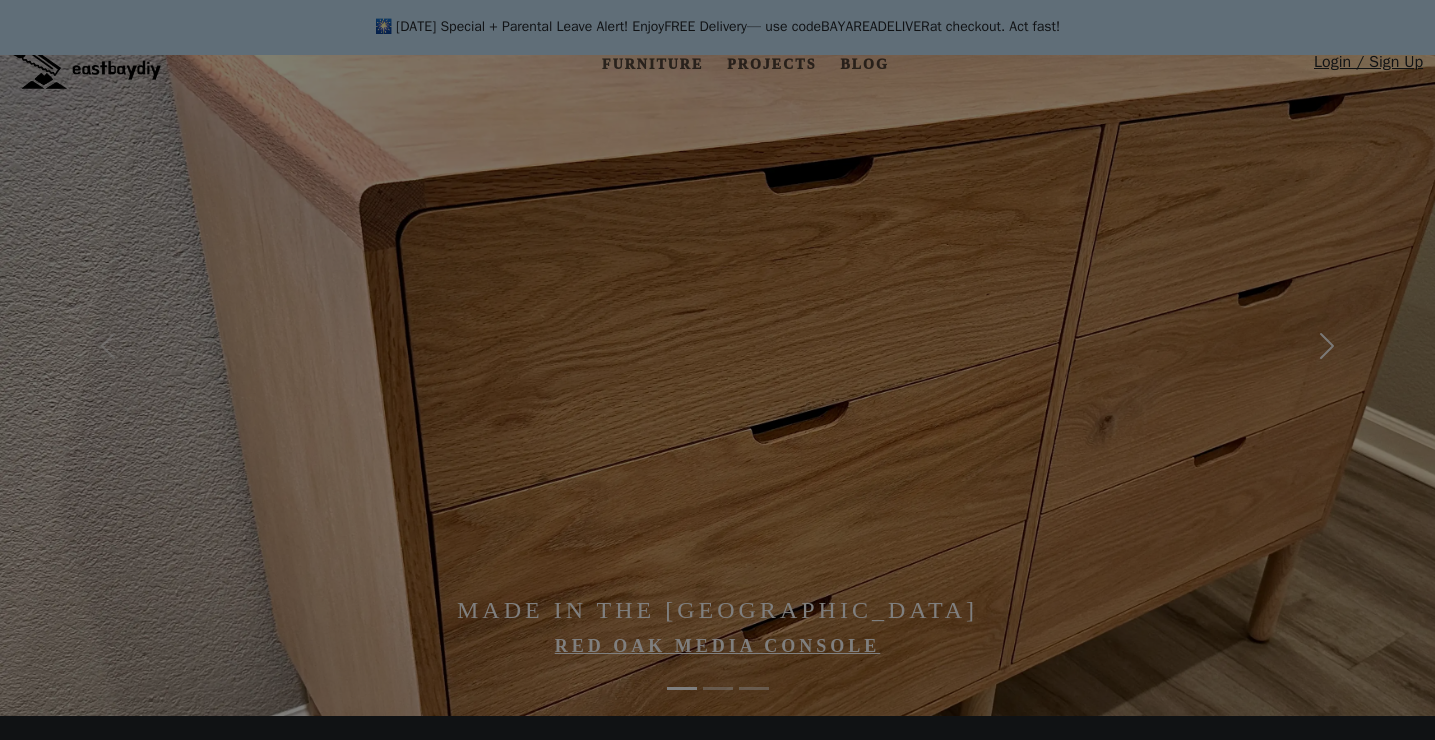 click at bounding box center (717, 370) 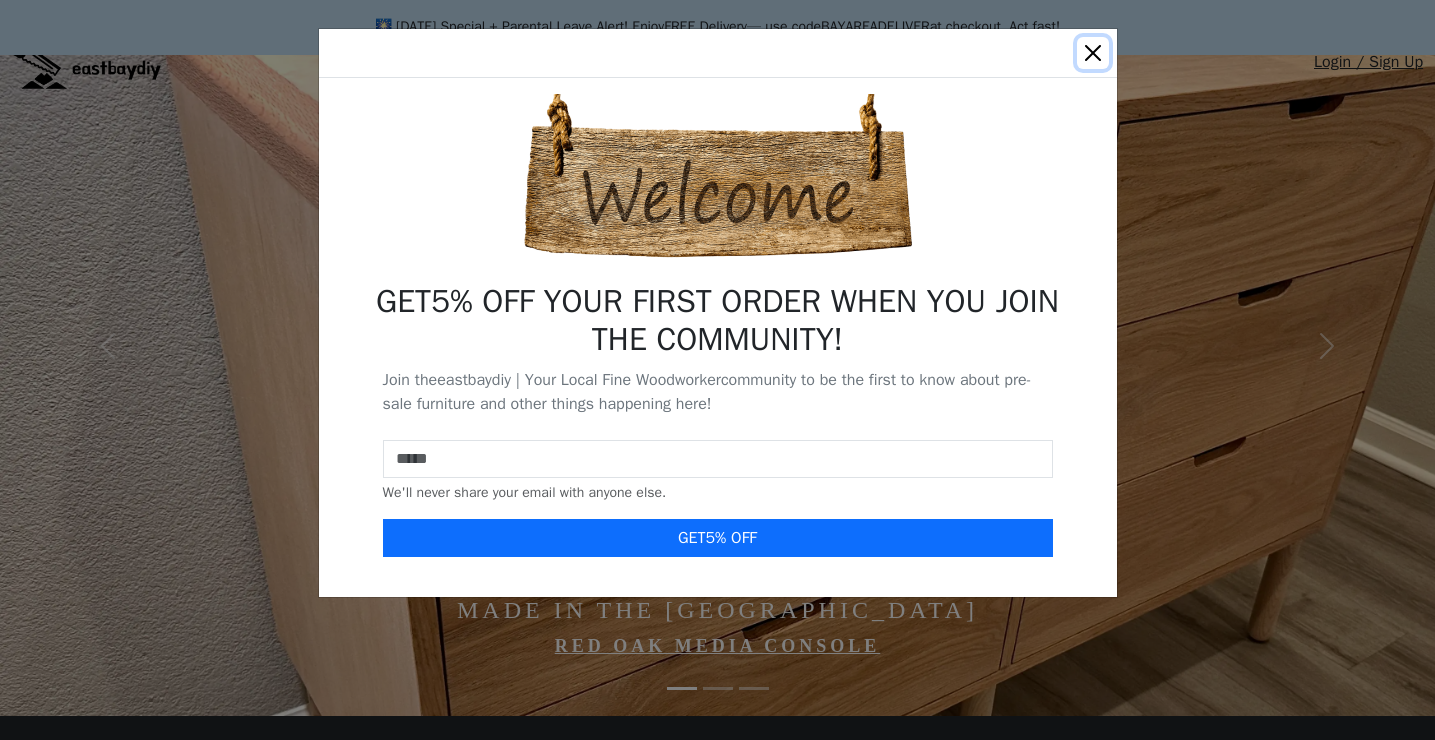 click at bounding box center [1093, 53] 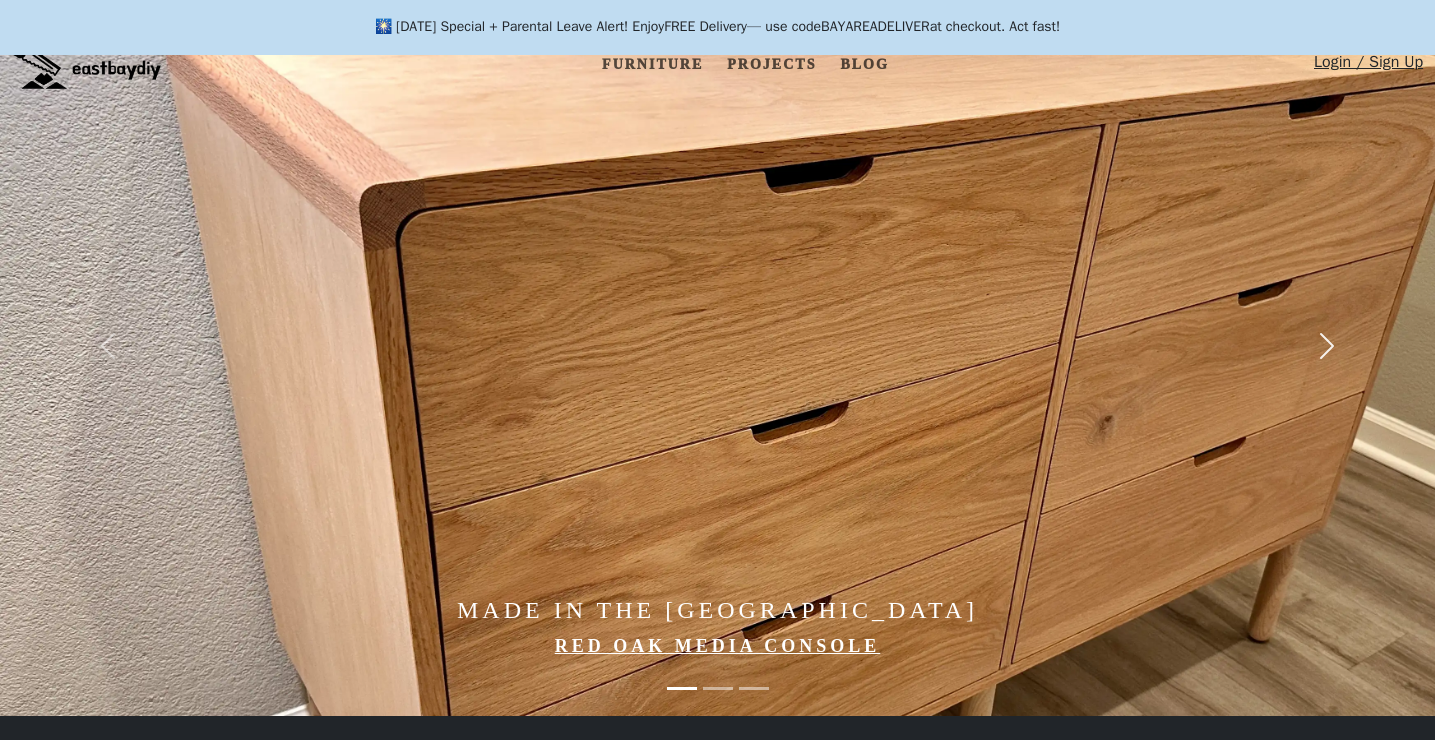 click at bounding box center (1327, 346) 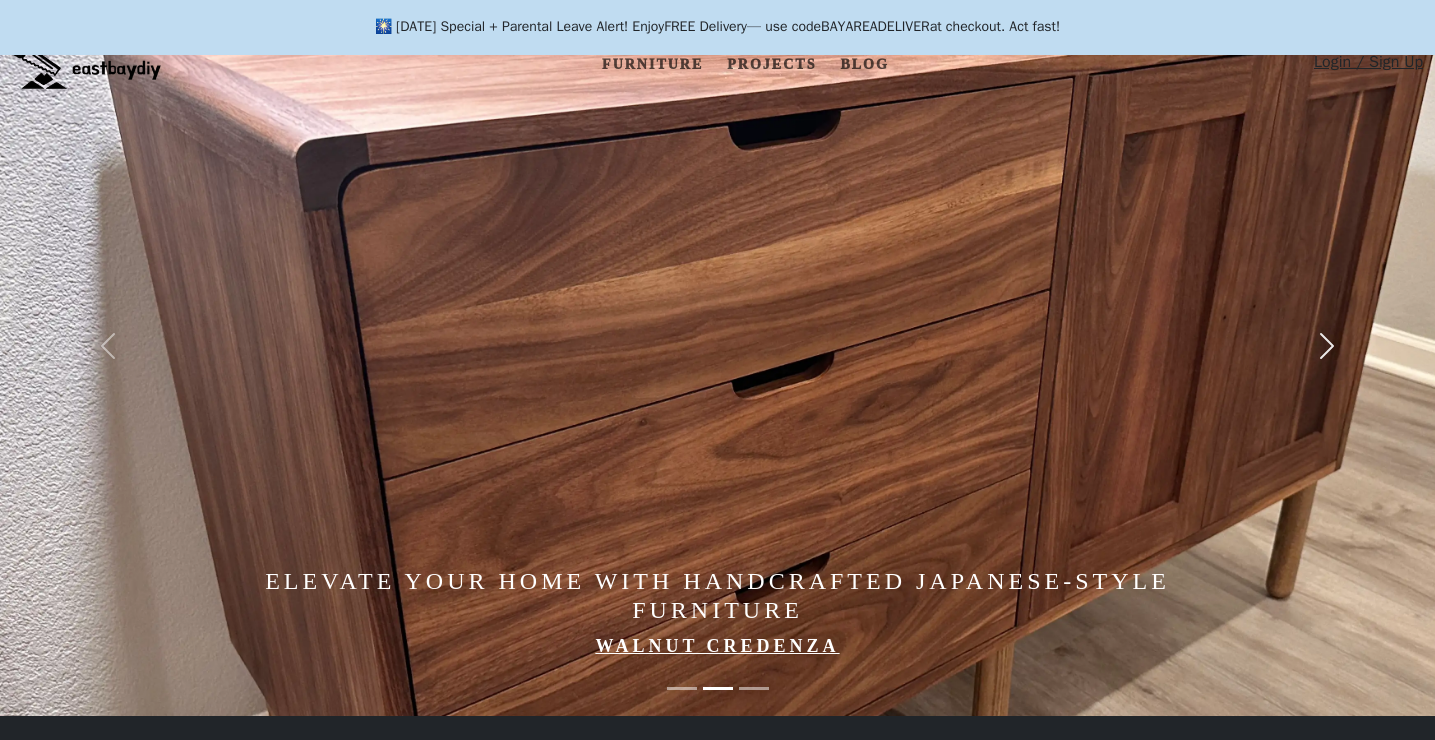 click at bounding box center [1327, 346] 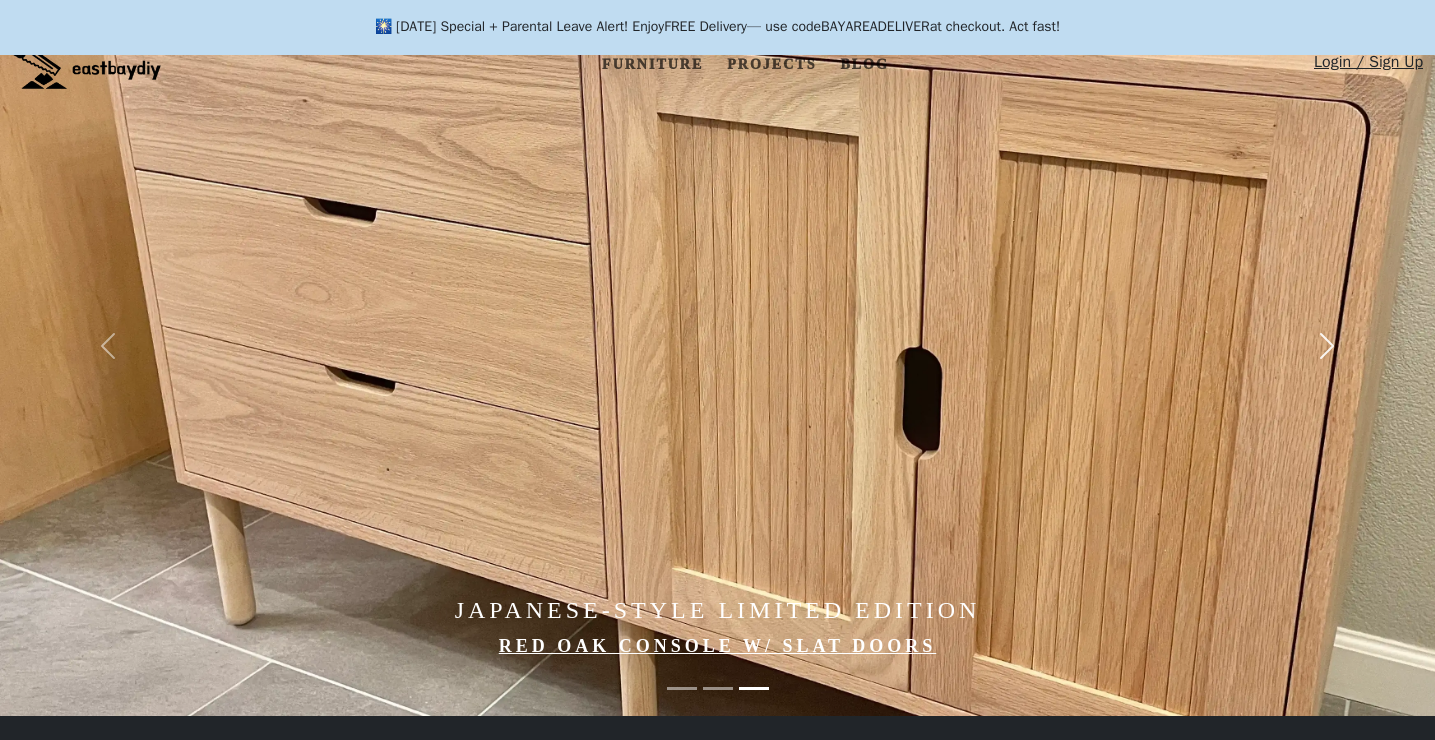 click at bounding box center [1327, 346] 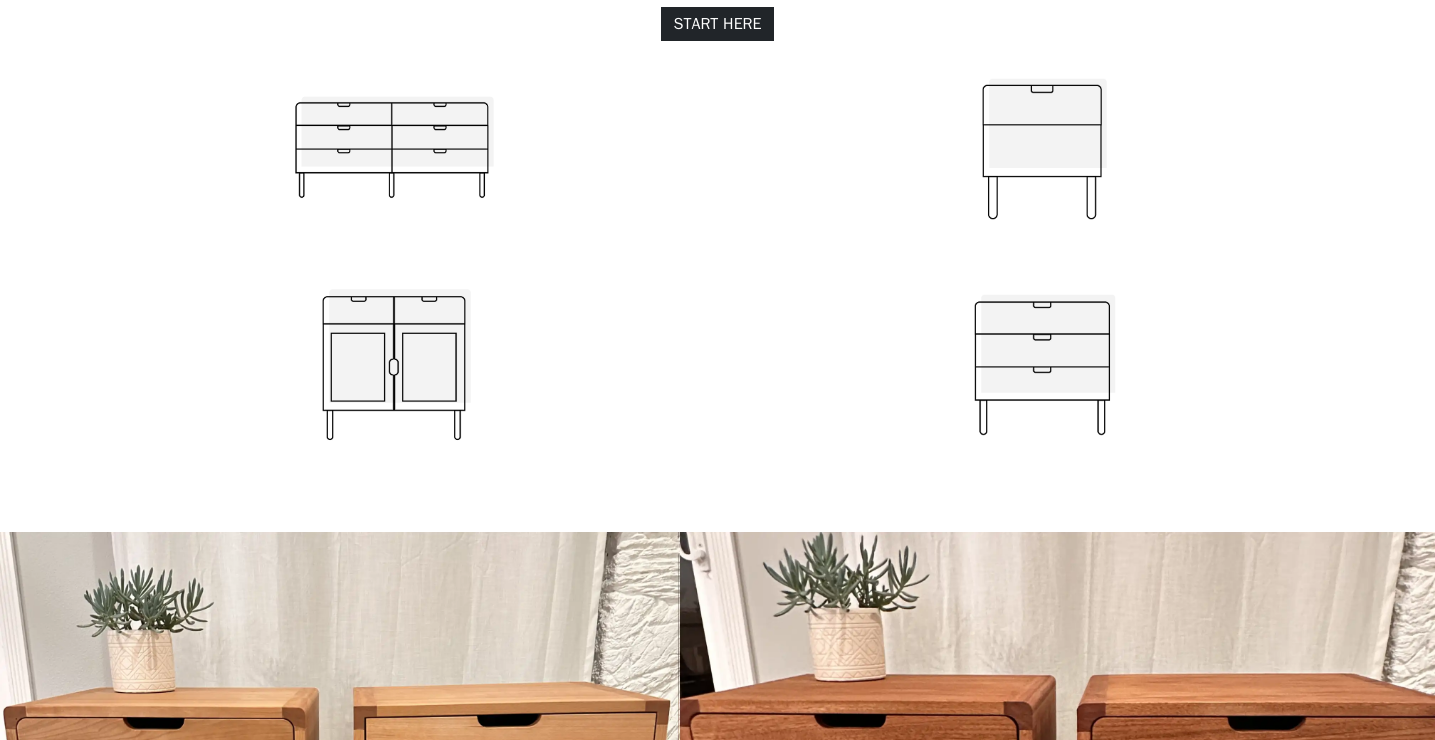 scroll, scrollTop: 2223, scrollLeft: 0, axis: vertical 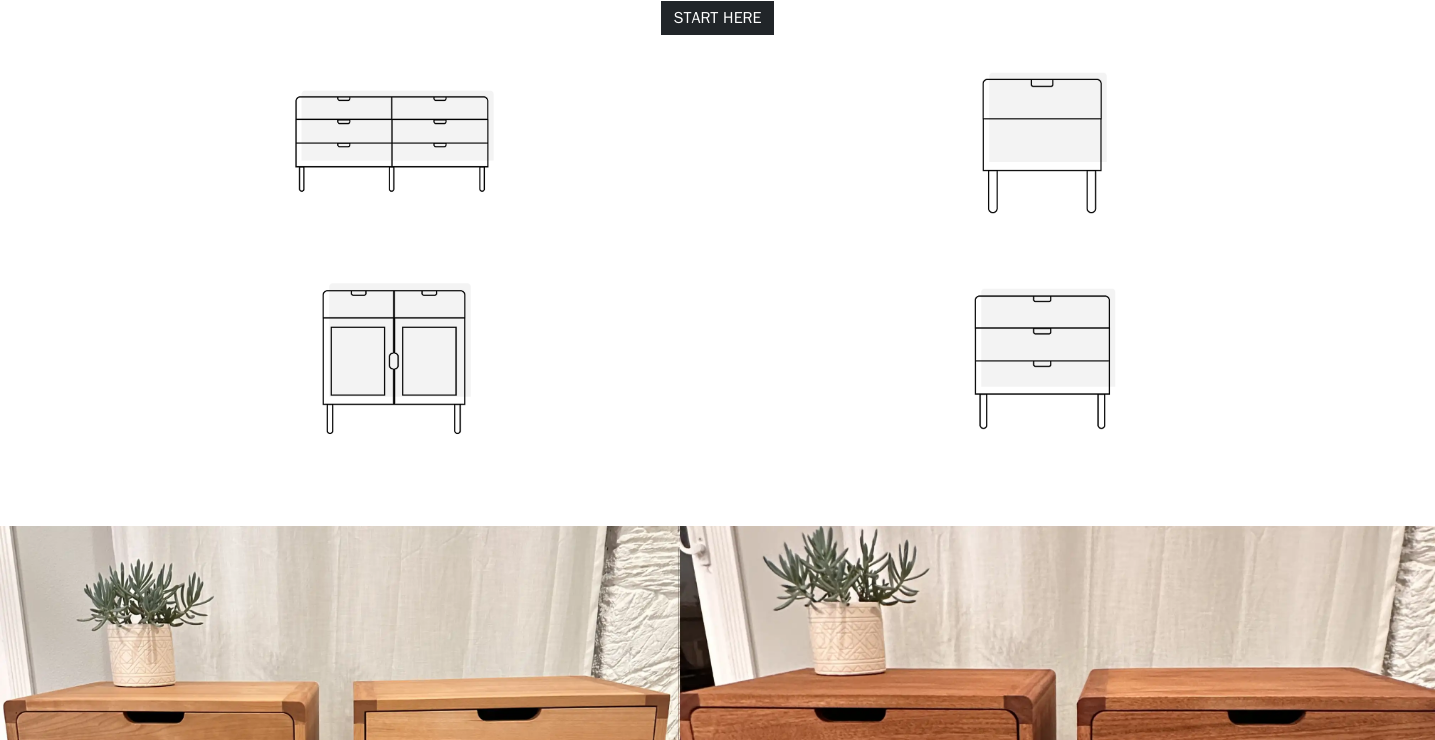 click at bounding box center (394, 362) 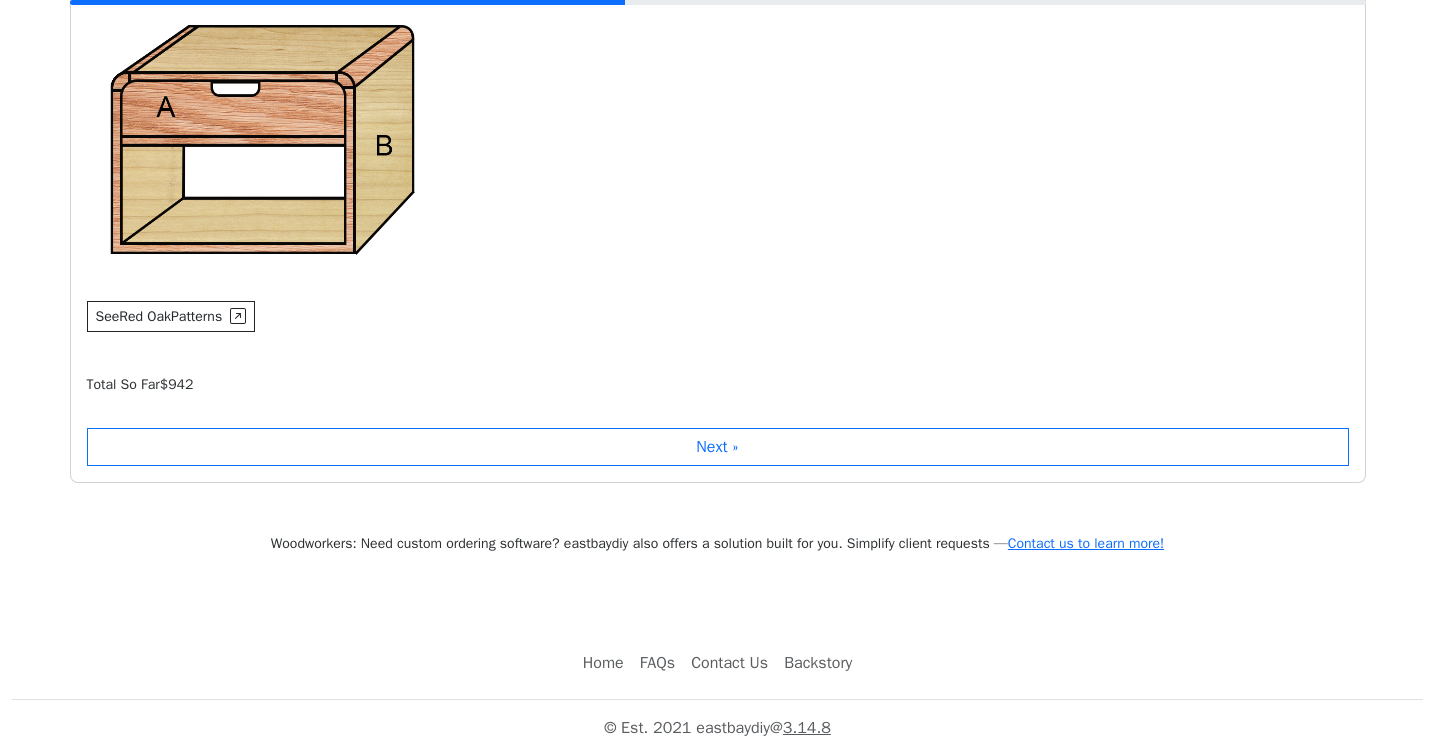 scroll, scrollTop: 1380, scrollLeft: 0, axis: vertical 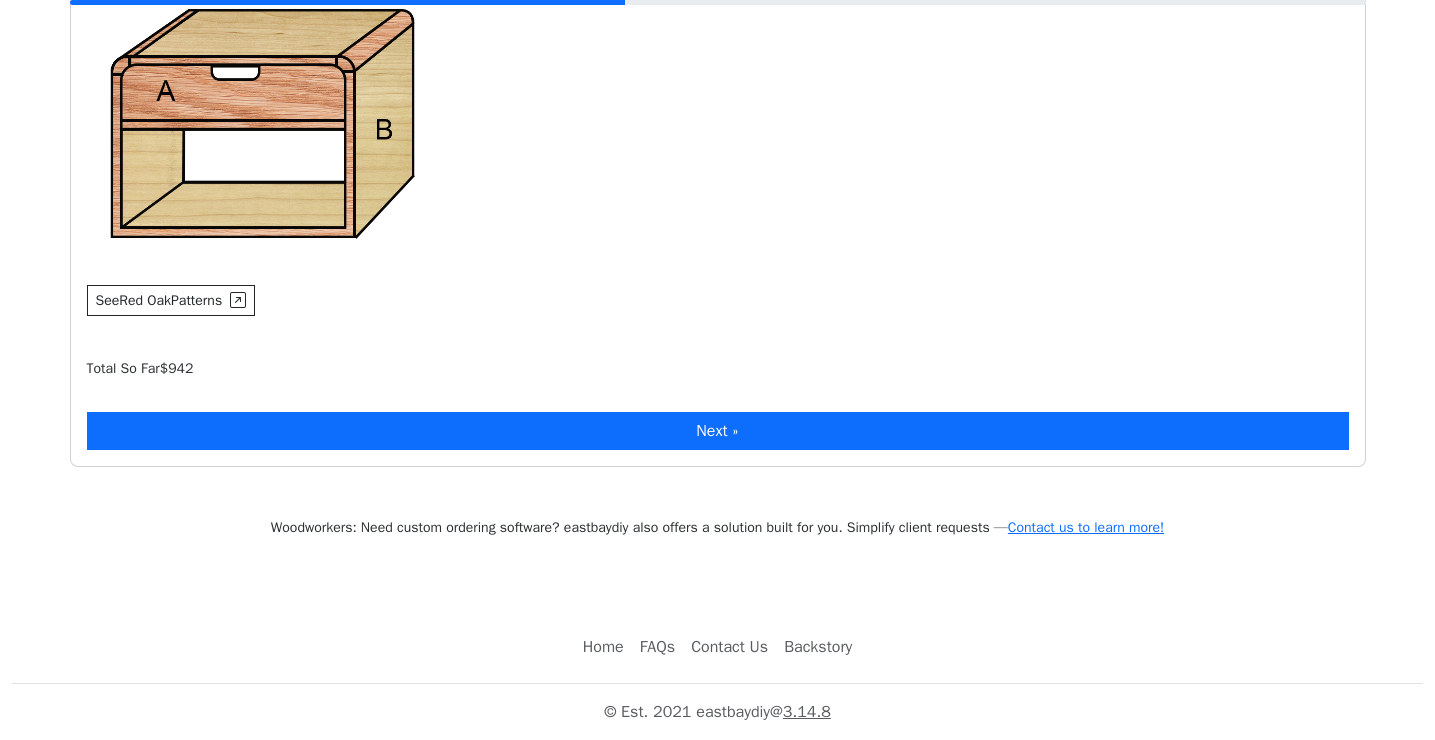 click on "Next »" at bounding box center [718, 431] 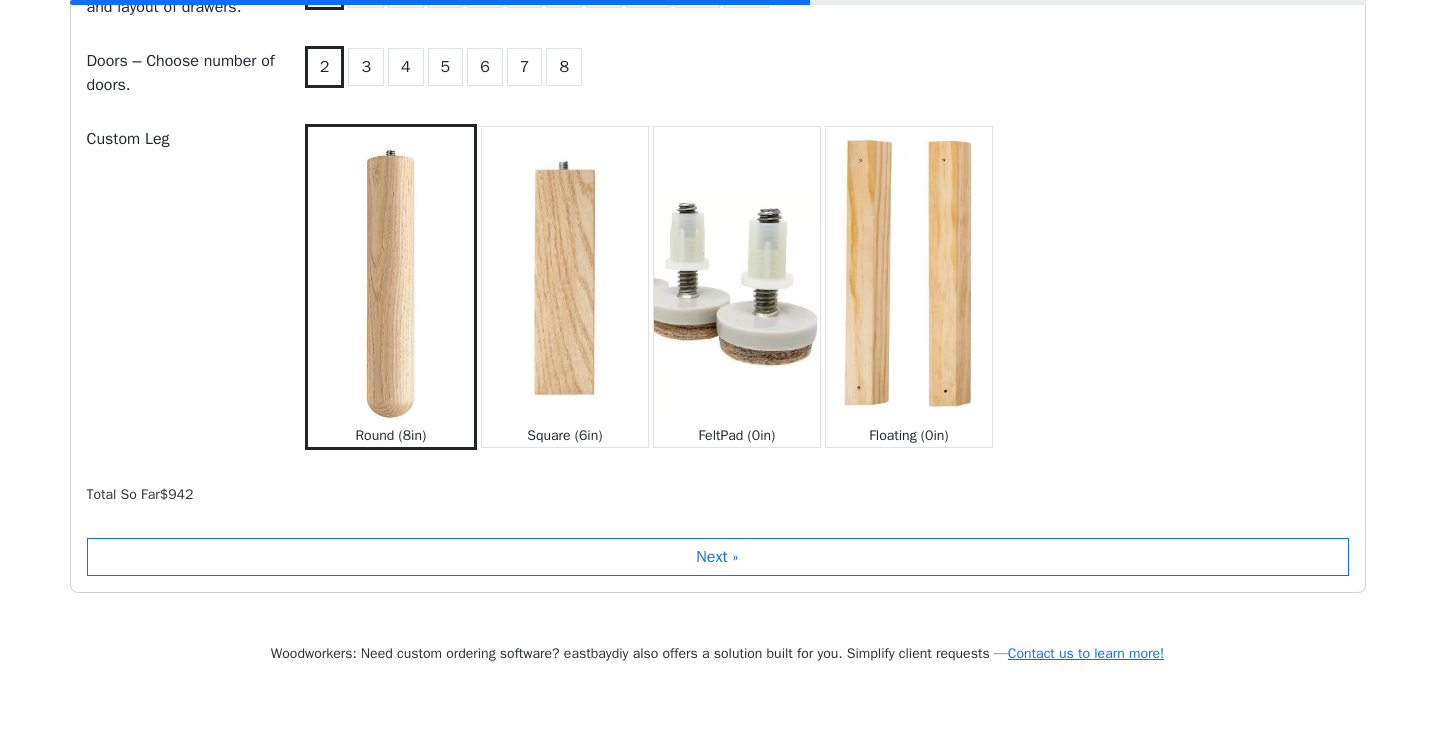 scroll, scrollTop: 2211, scrollLeft: 0, axis: vertical 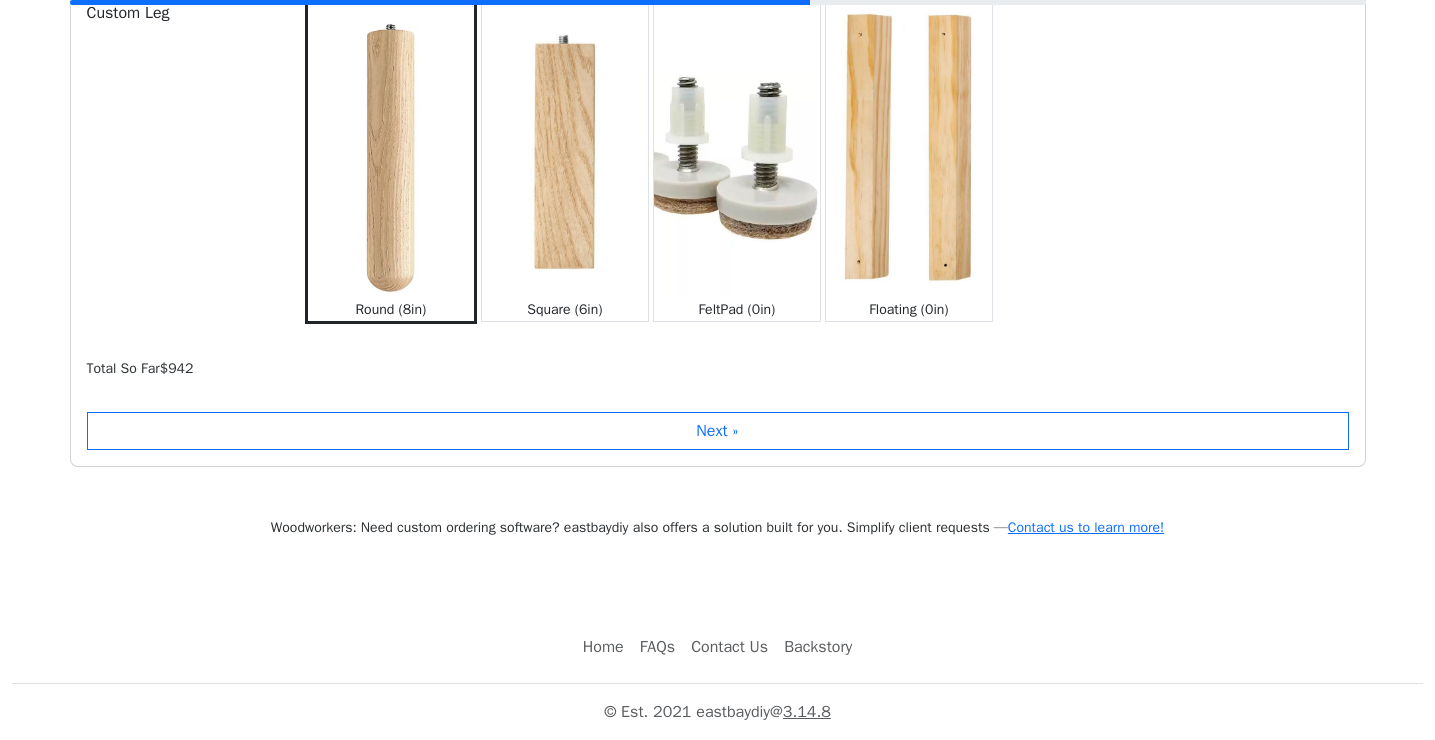 click on "Step  4 :  Configure Structure Price may vary depending on your custom dimensions, as additional materials might be required. Width (in) ** Depth (in) ** Height (in) ** For stability, keep drawer width ≤36" and door width ≤25" when designing your piece. Wider drawers & doors may be unstable. Drawers – Choose number and layout of drawers. 2 3 4 5 6 7 8 9 10 11 12 Doors – Choose number of doors. 2 3 4 5 6 7 8 Custom Leg Round (8in) Square (6in) FeltPad (0in) Floating (0in) Total So Far  $ 942 Next »" at bounding box center (718, 36) 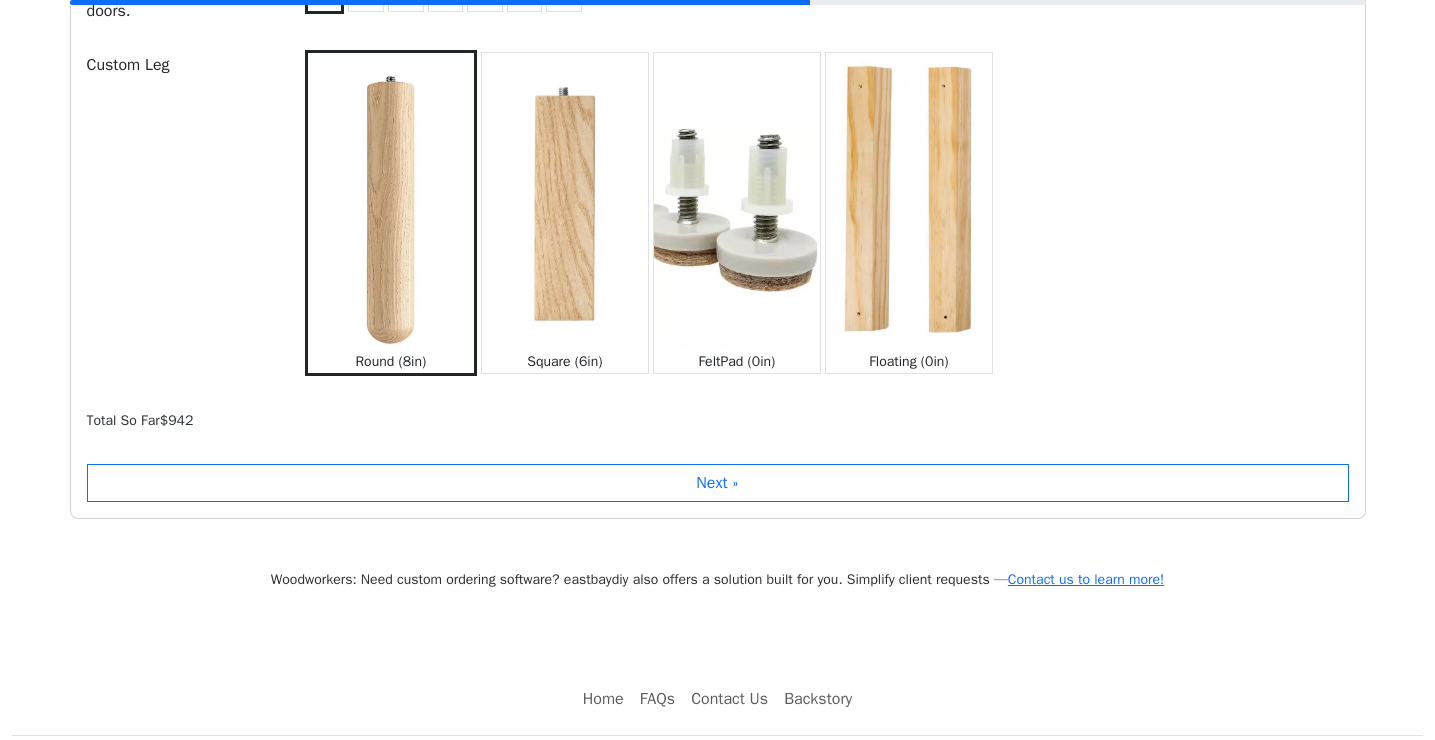 scroll, scrollTop: 2135, scrollLeft: 0, axis: vertical 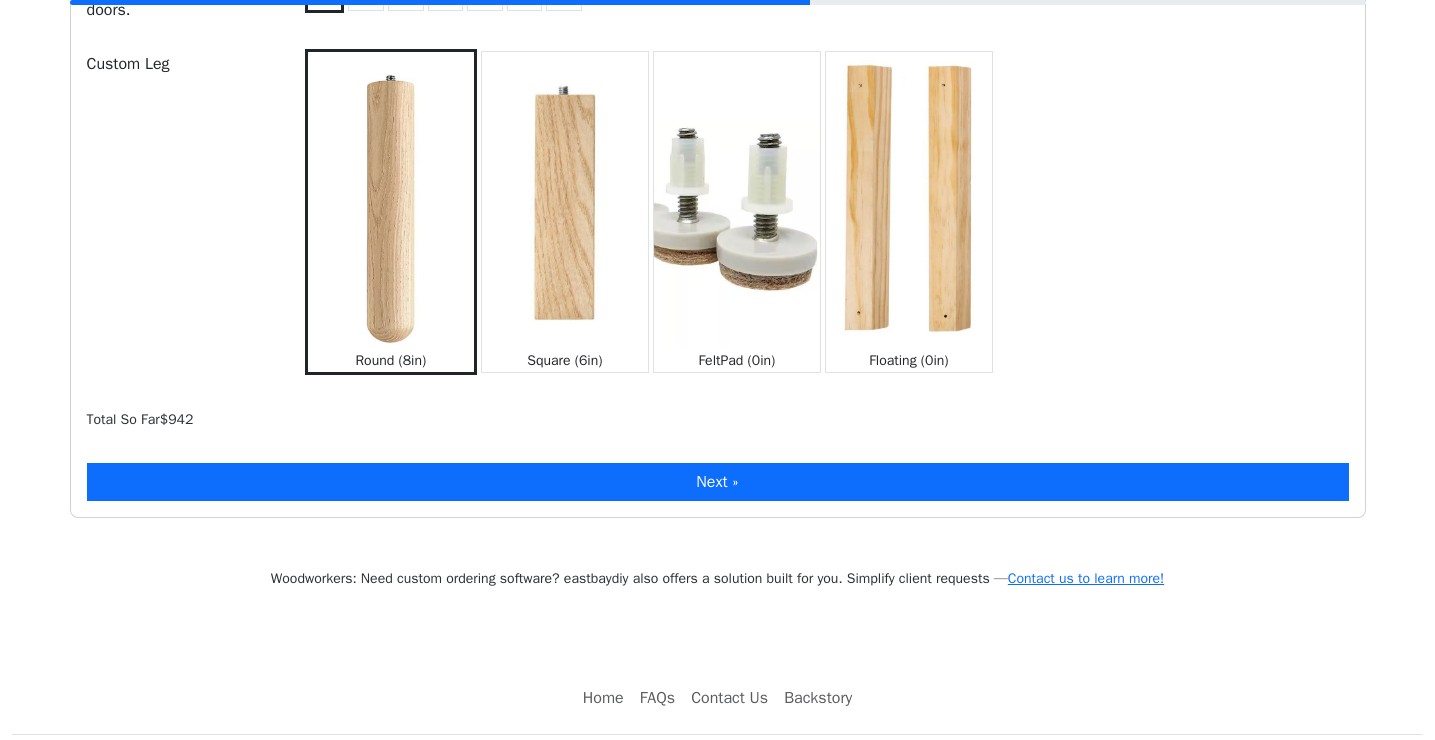 click on "Next »" at bounding box center (718, 482) 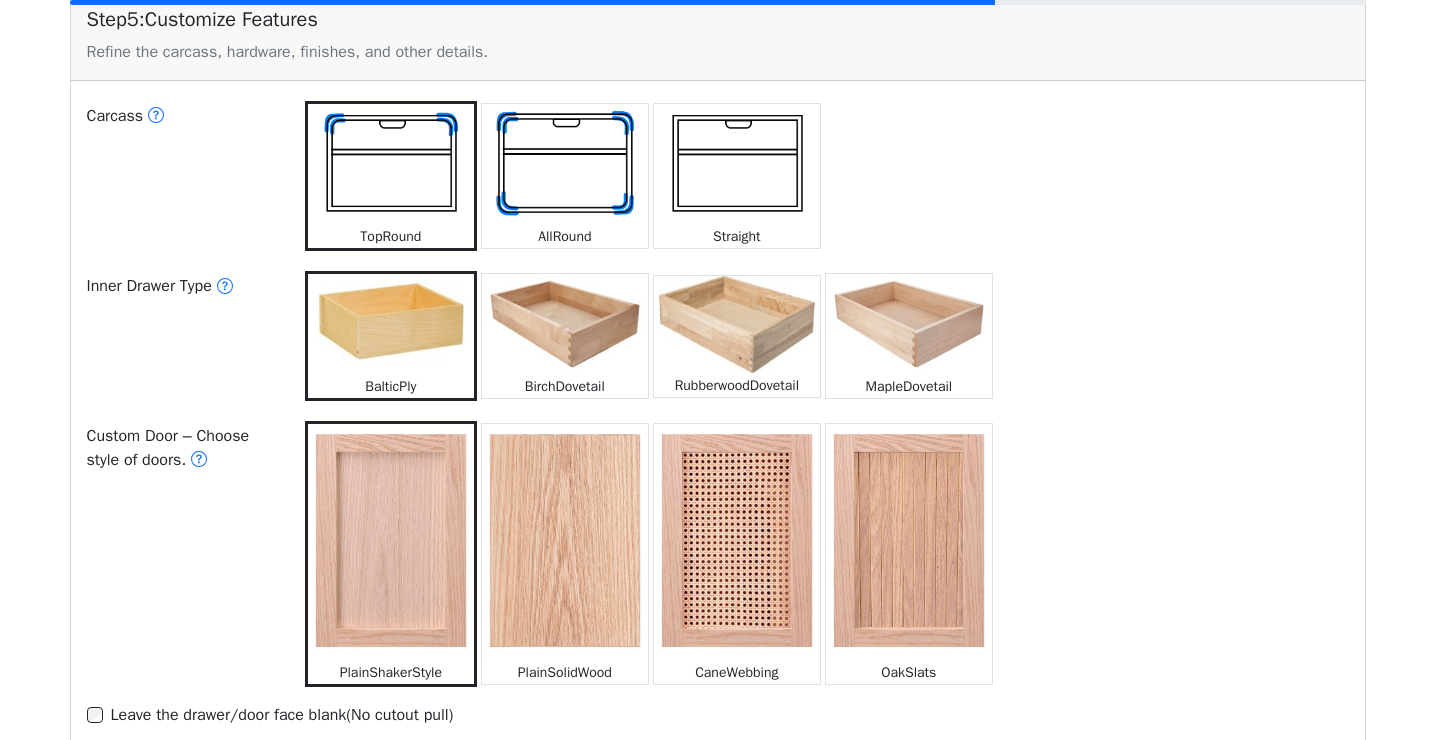 scroll, scrollTop: 2618, scrollLeft: 0, axis: vertical 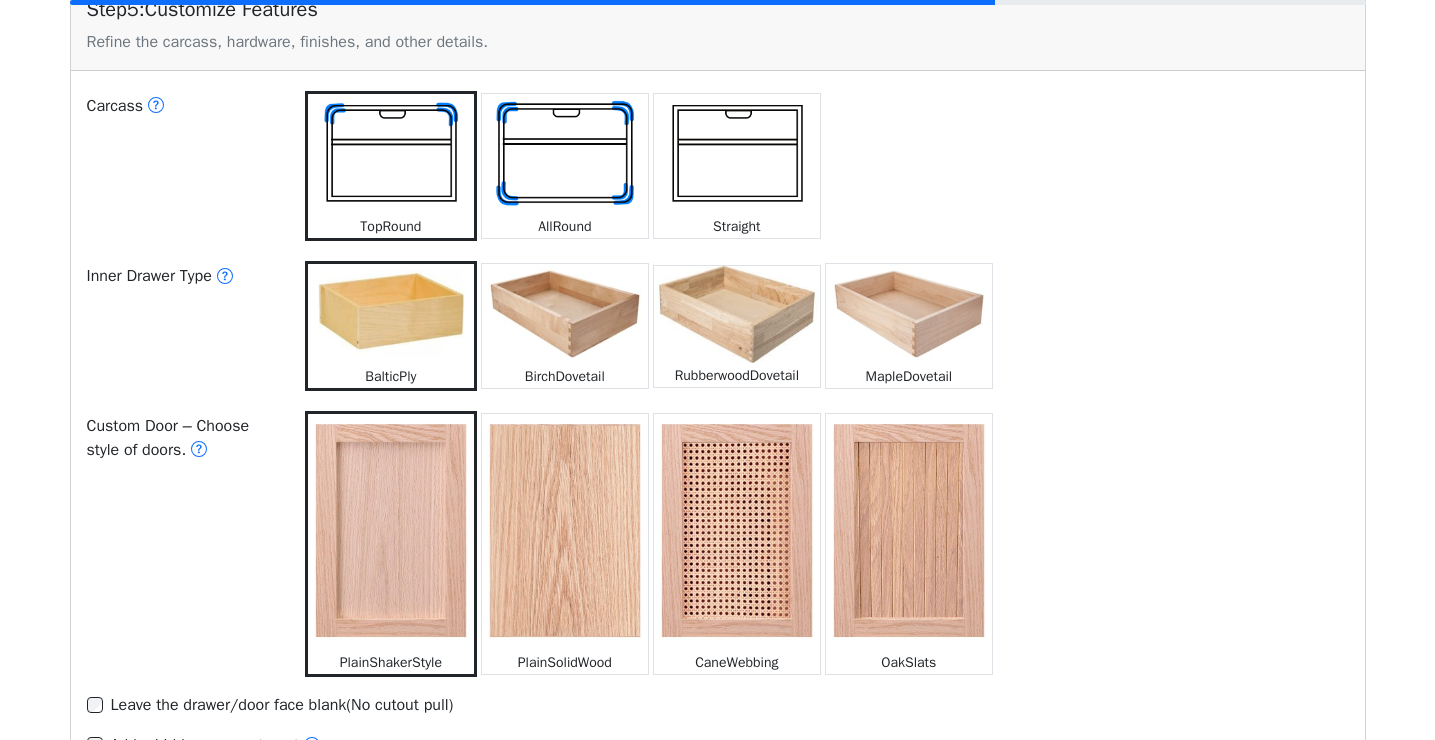 click at bounding box center (565, 154) 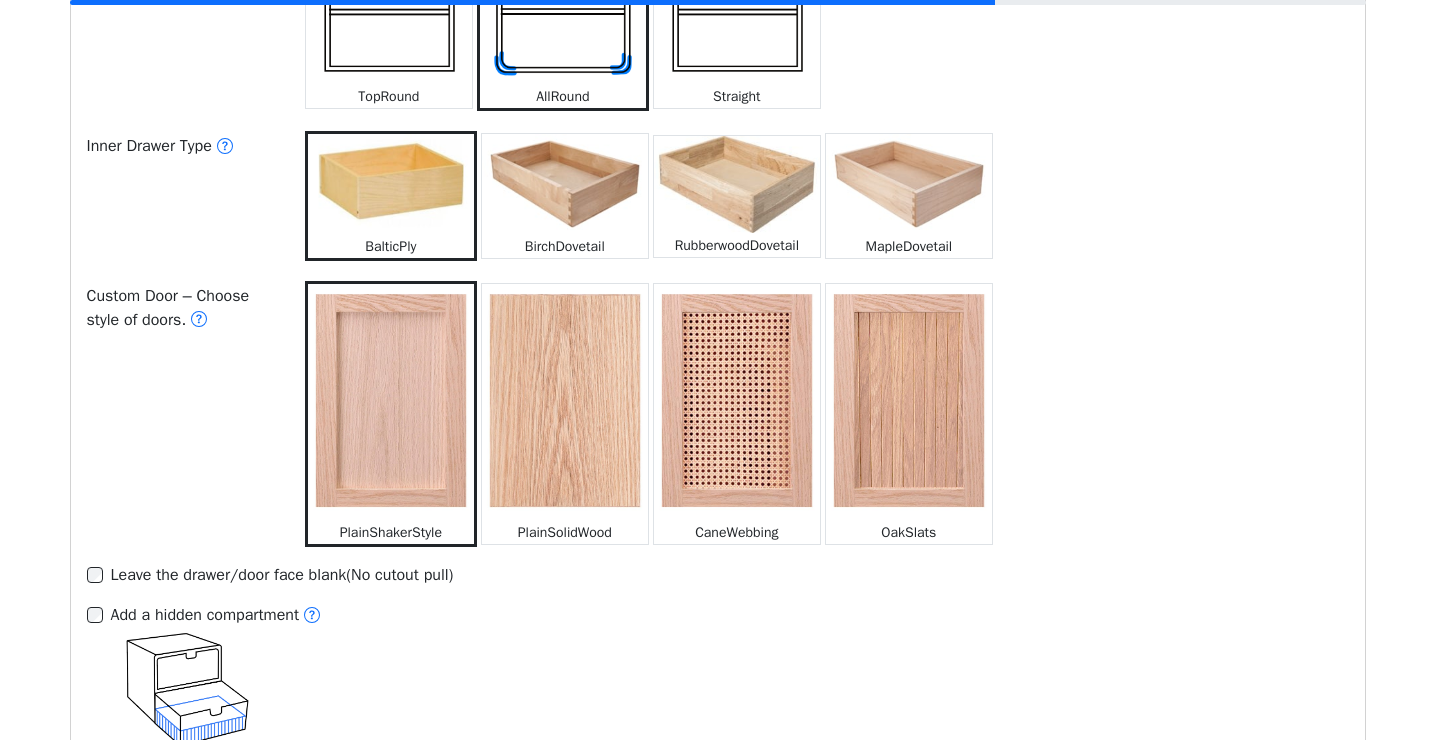 scroll, scrollTop: 2738, scrollLeft: 0, axis: vertical 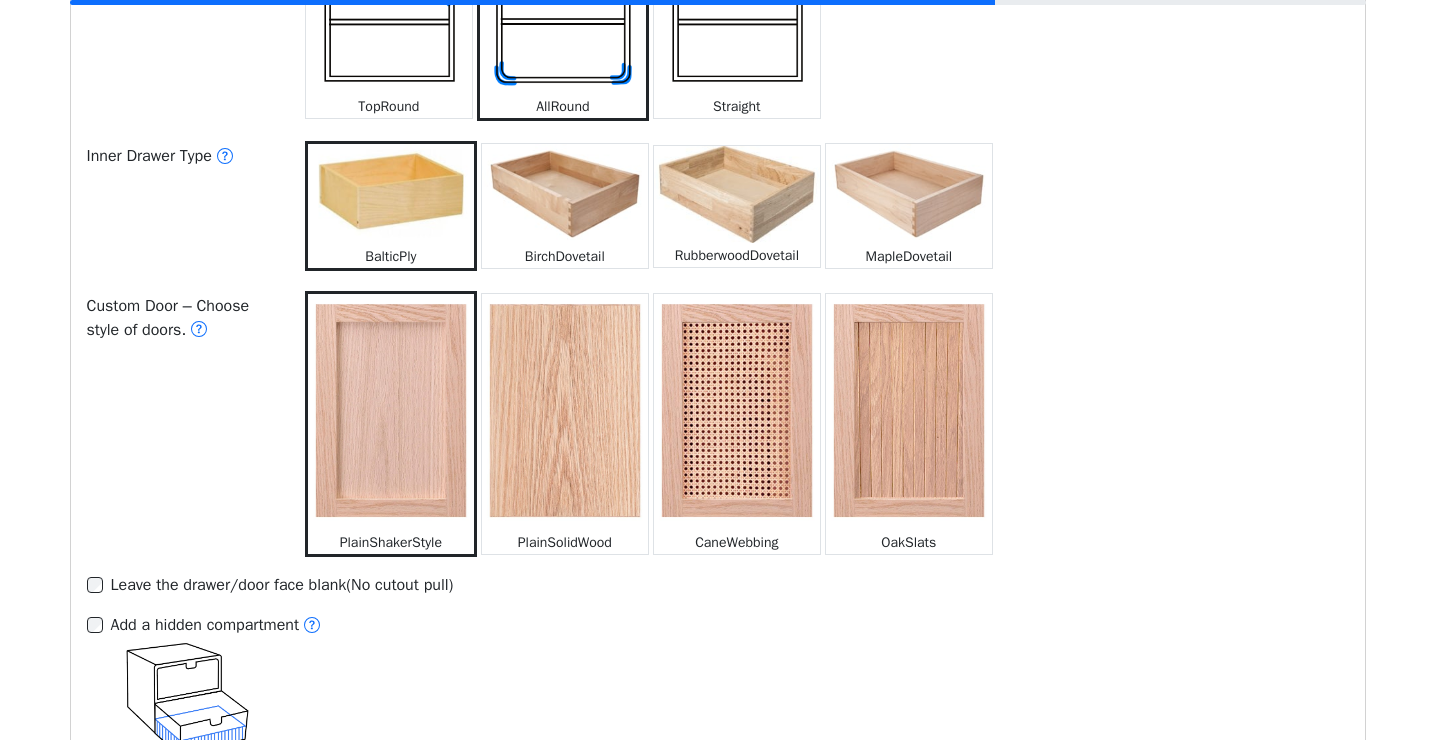 click at bounding box center [737, 412] 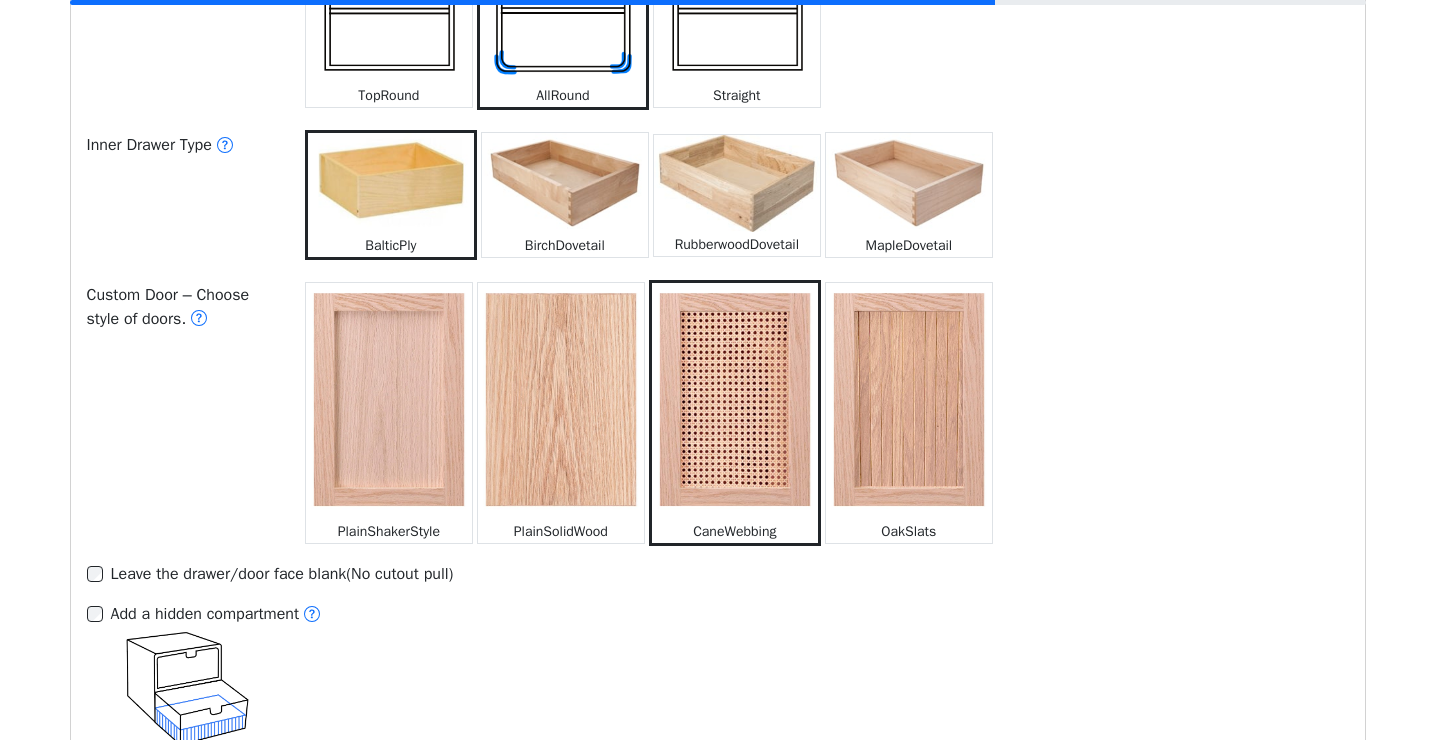 scroll, scrollTop: 2750, scrollLeft: 0, axis: vertical 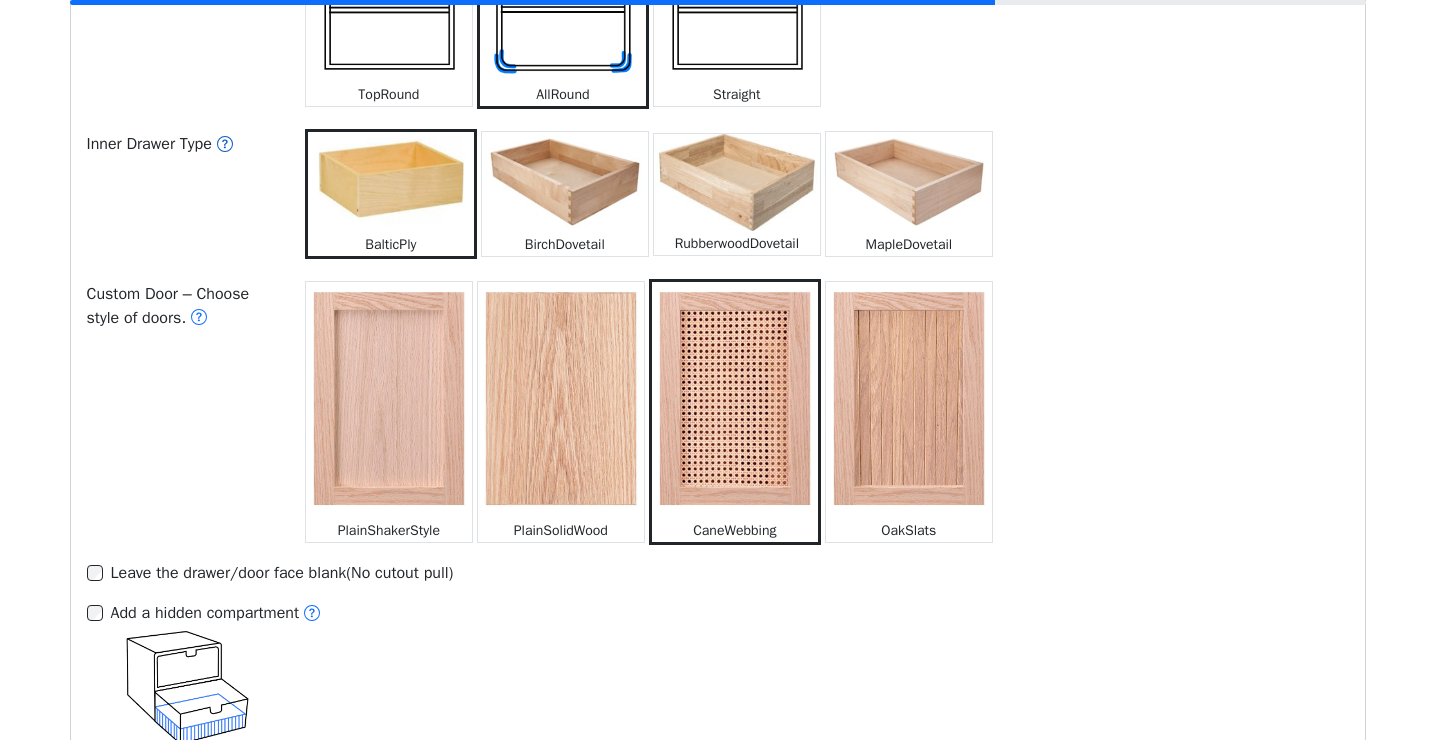 click 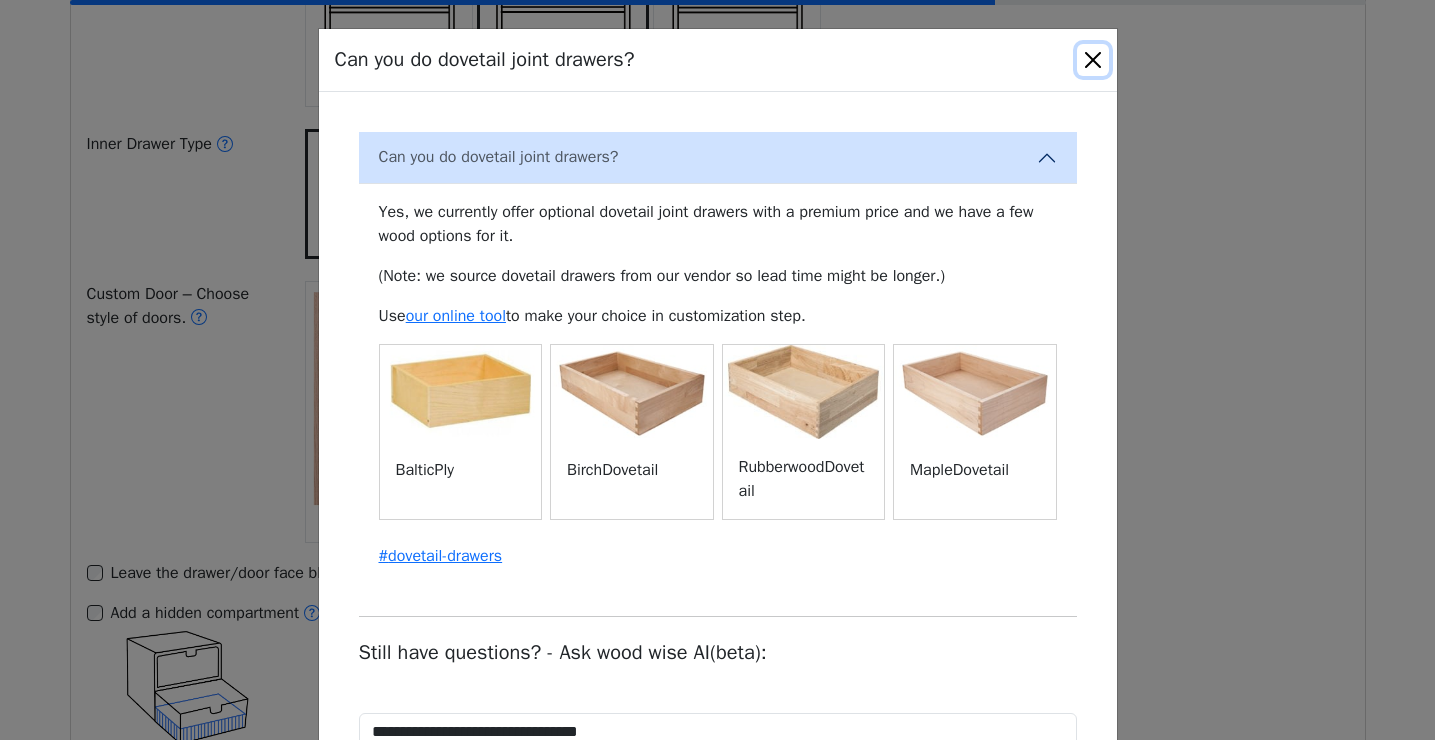 click at bounding box center (1093, 60) 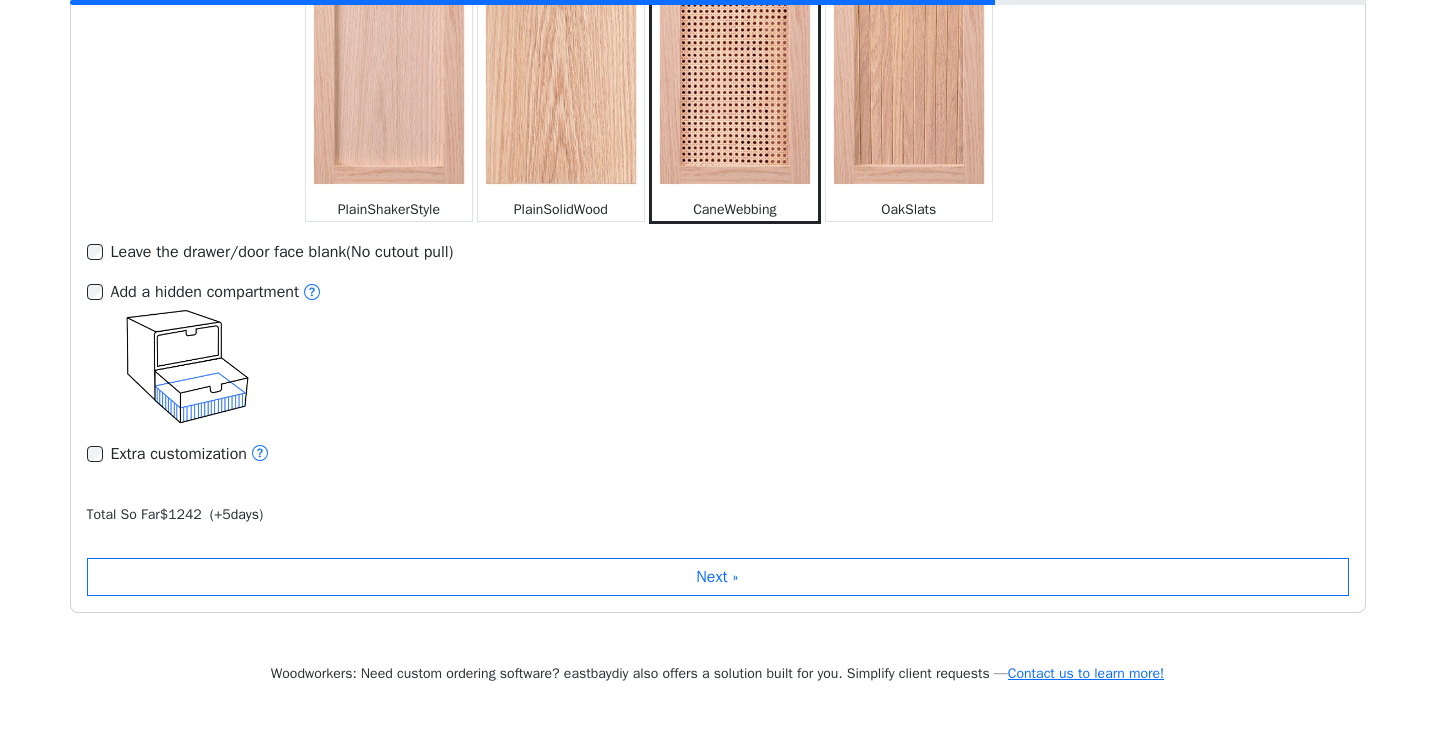 scroll, scrollTop: 3073, scrollLeft: 0, axis: vertical 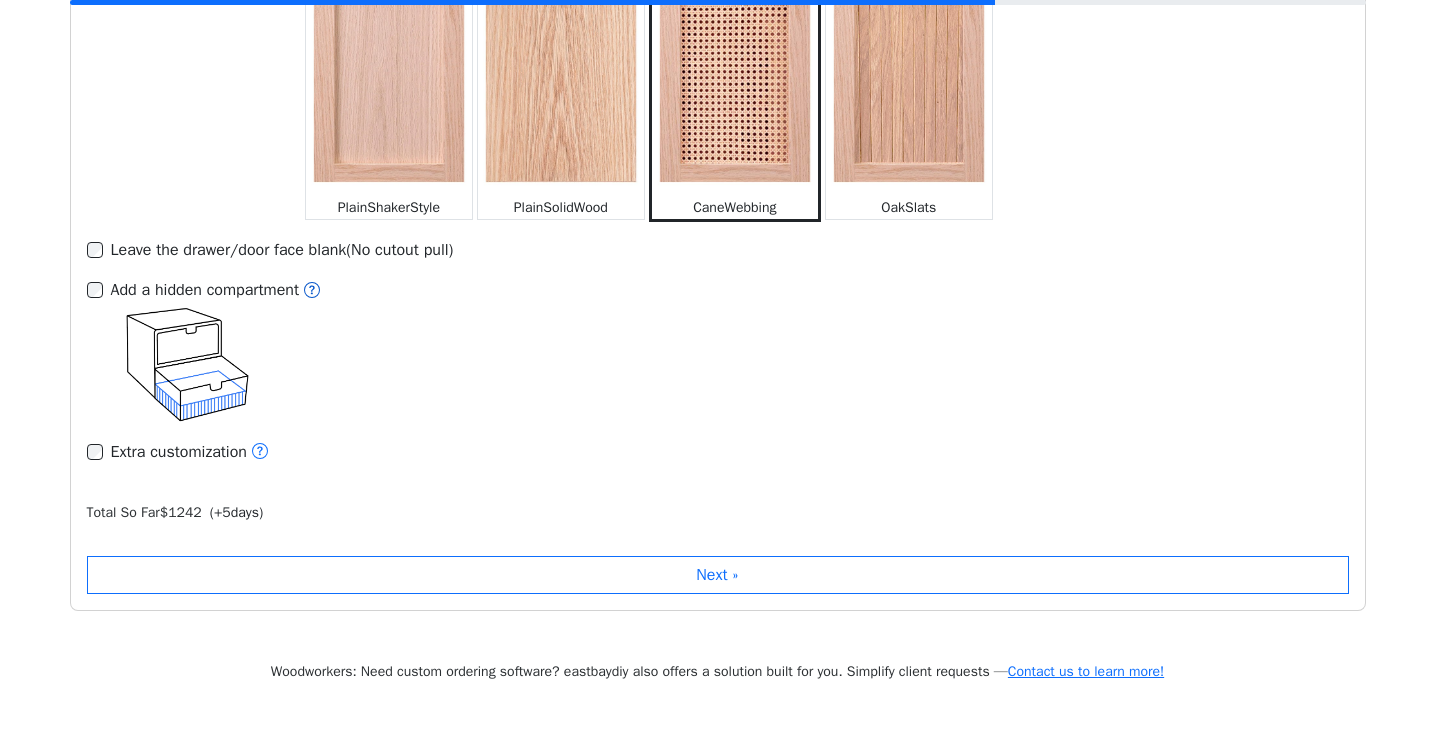 click 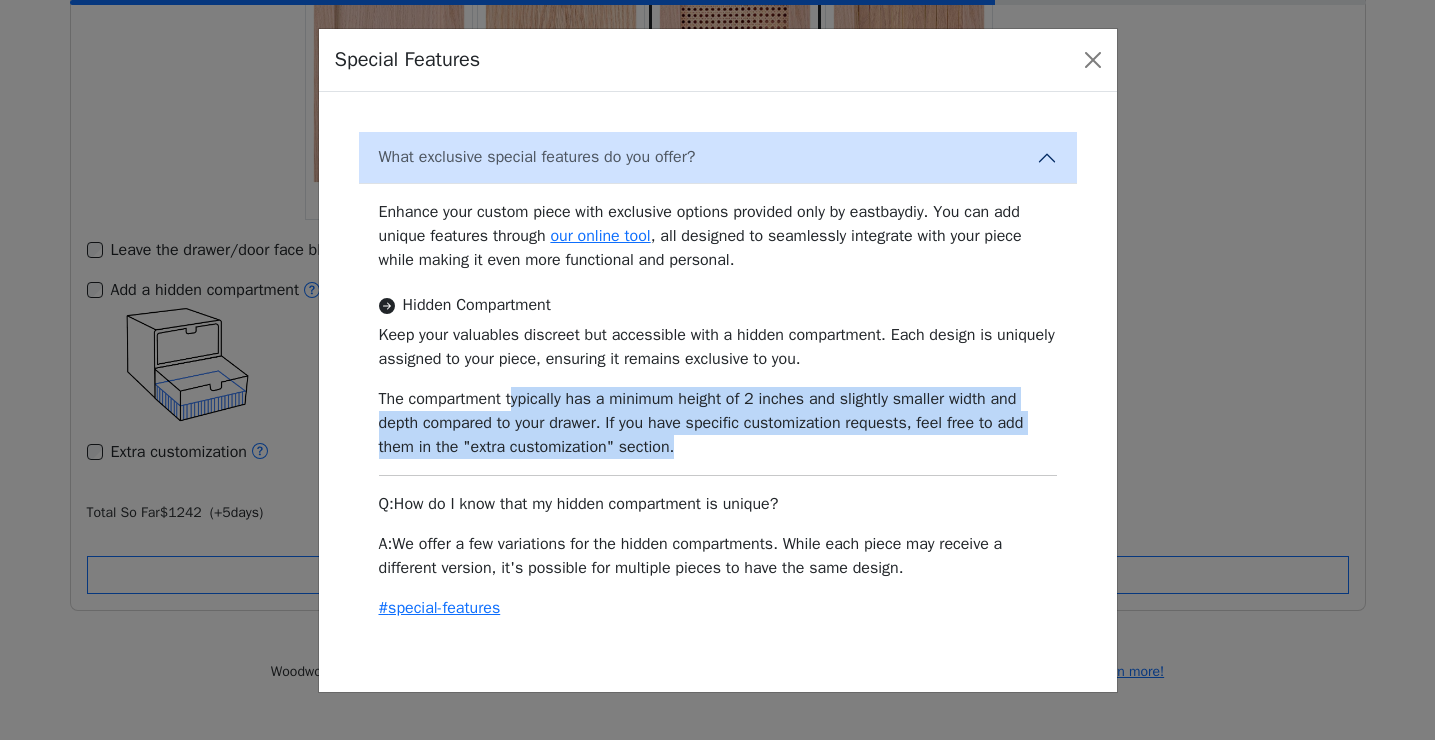drag, startPoint x: 522, startPoint y: 400, endPoint x: 788, endPoint y: 453, distance: 271.2287 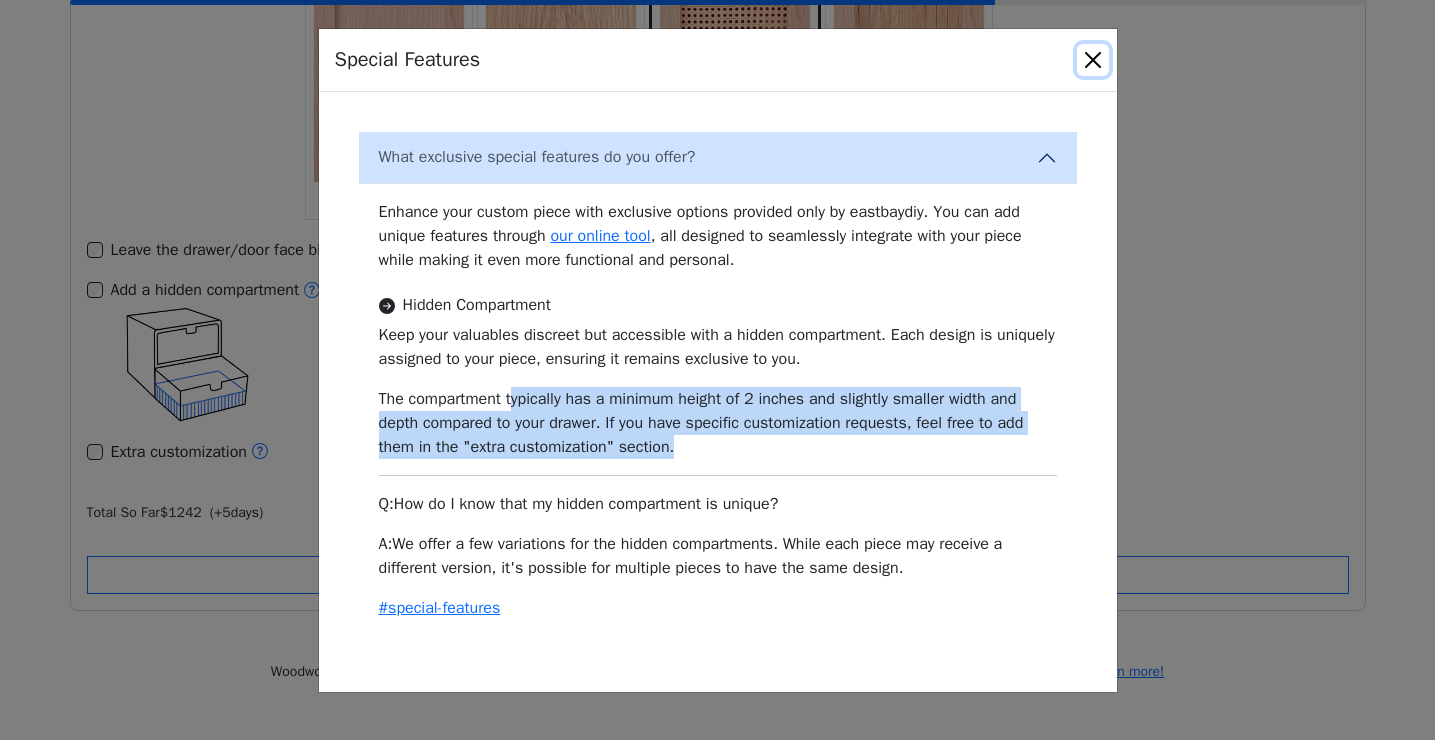 click at bounding box center [1093, 60] 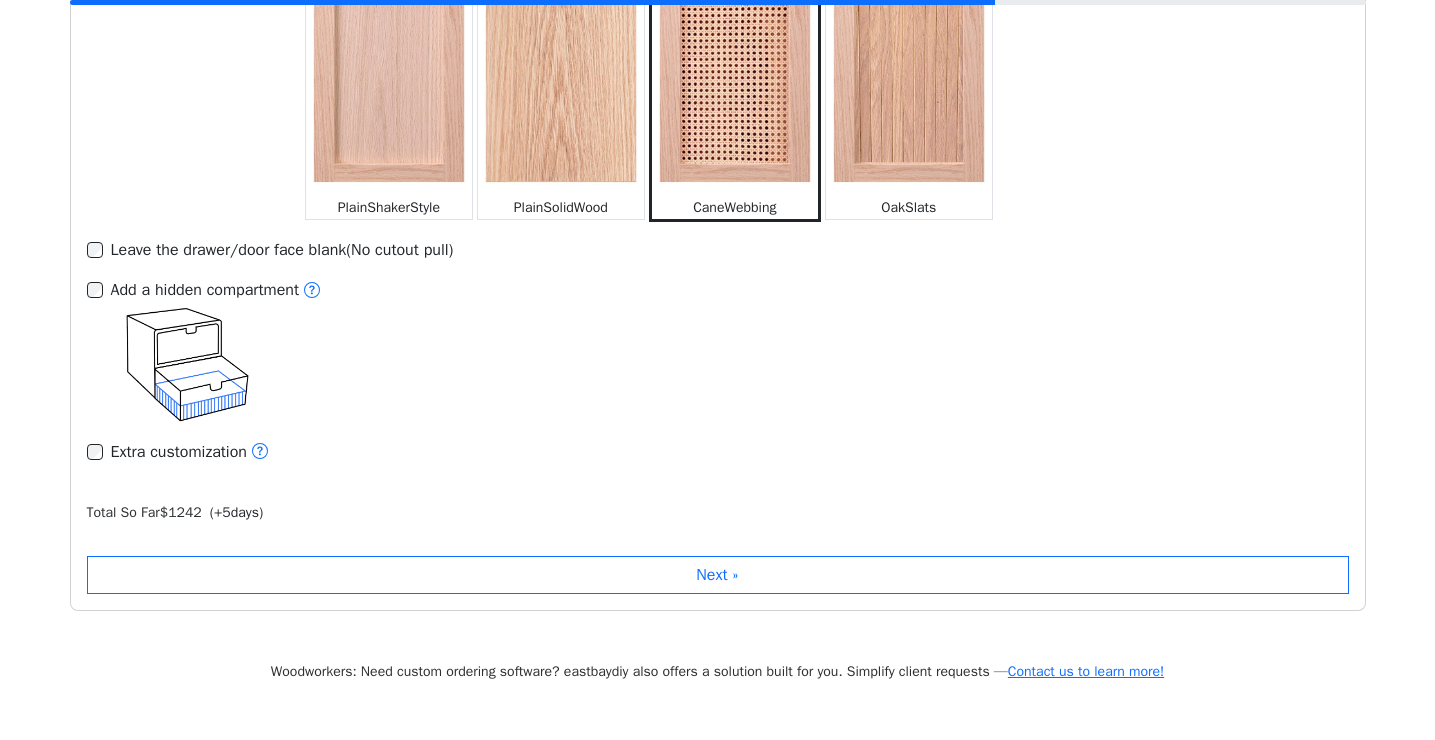 scroll, scrollTop: 3189, scrollLeft: 0, axis: vertical 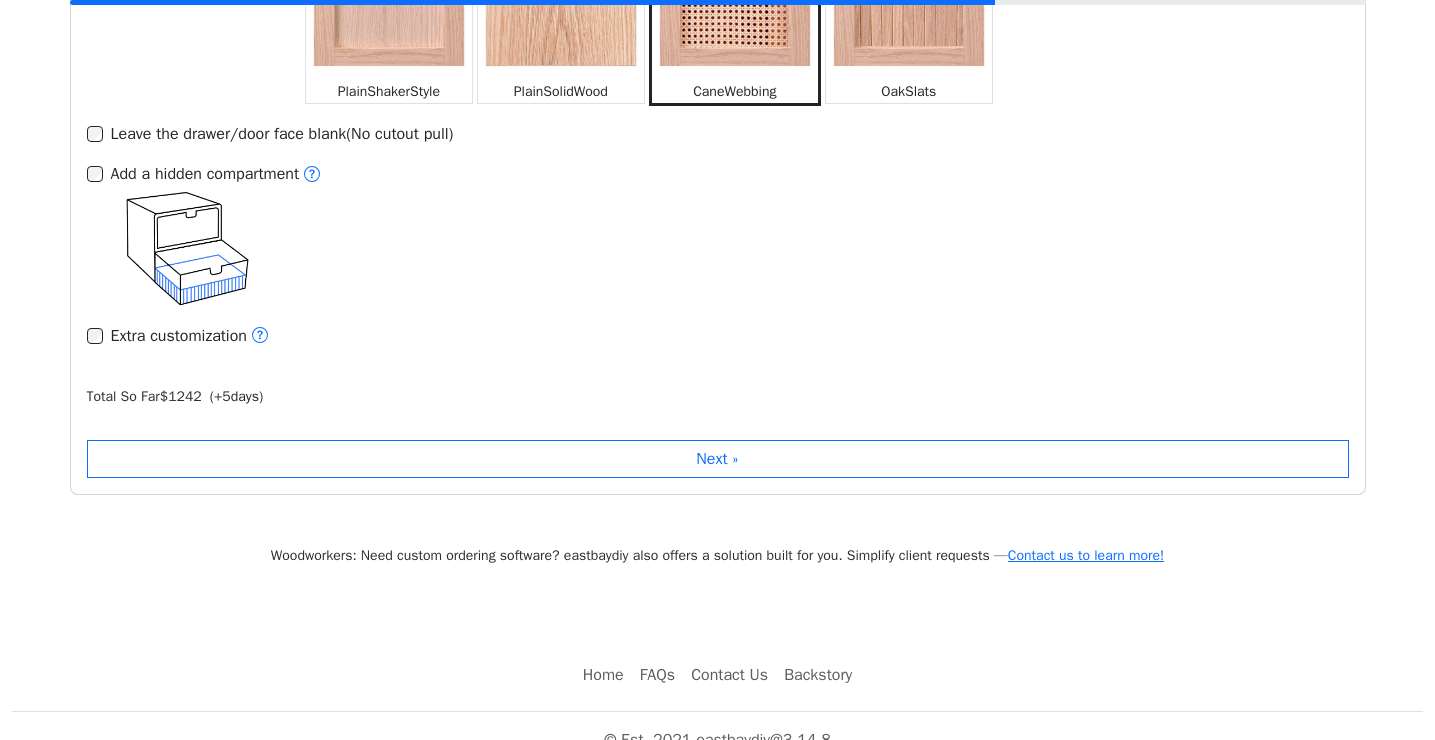 click on "Add a hidden compartment" at bounding box center [718, 234] 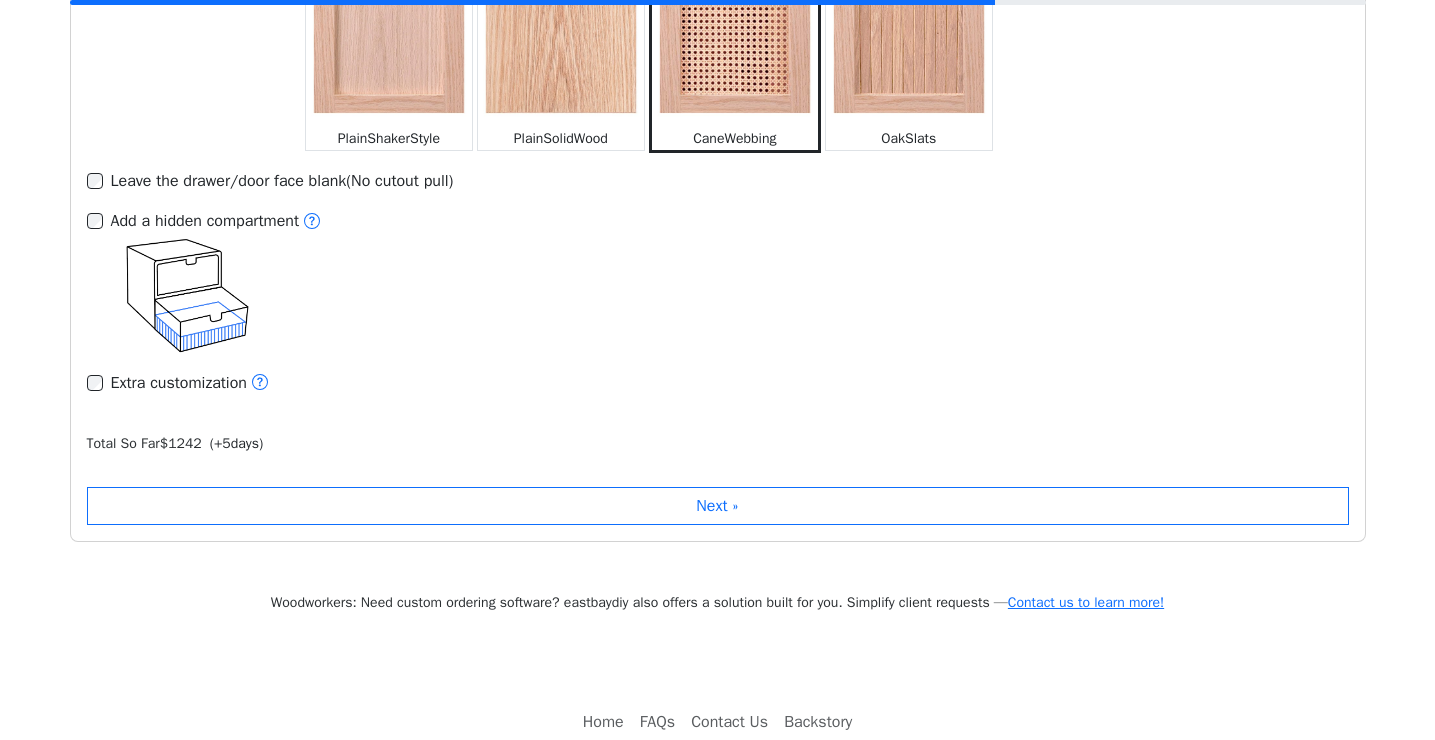 scroll, scrollTop: 3146, scrollLeft: 0, axis: vertical 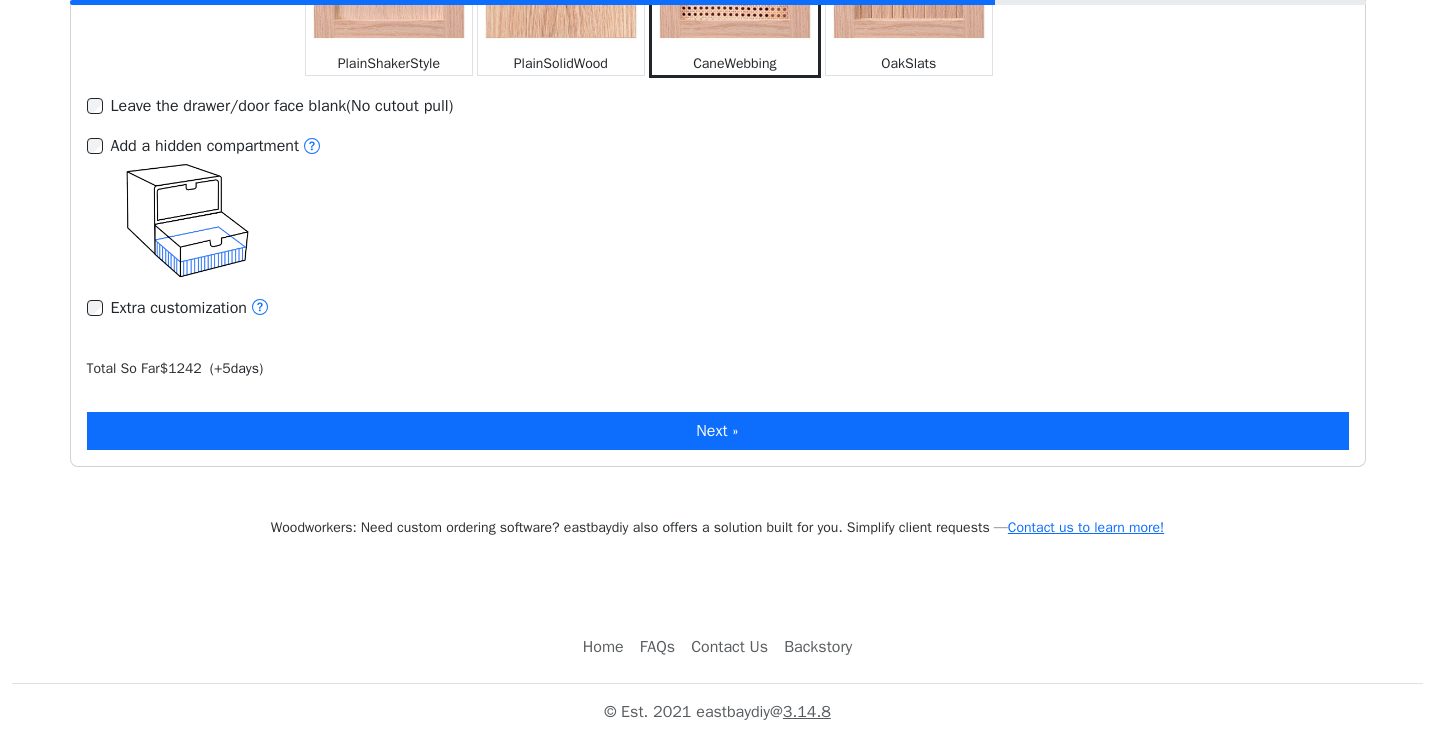 click on "Next »" at bounding box center (718, 431) 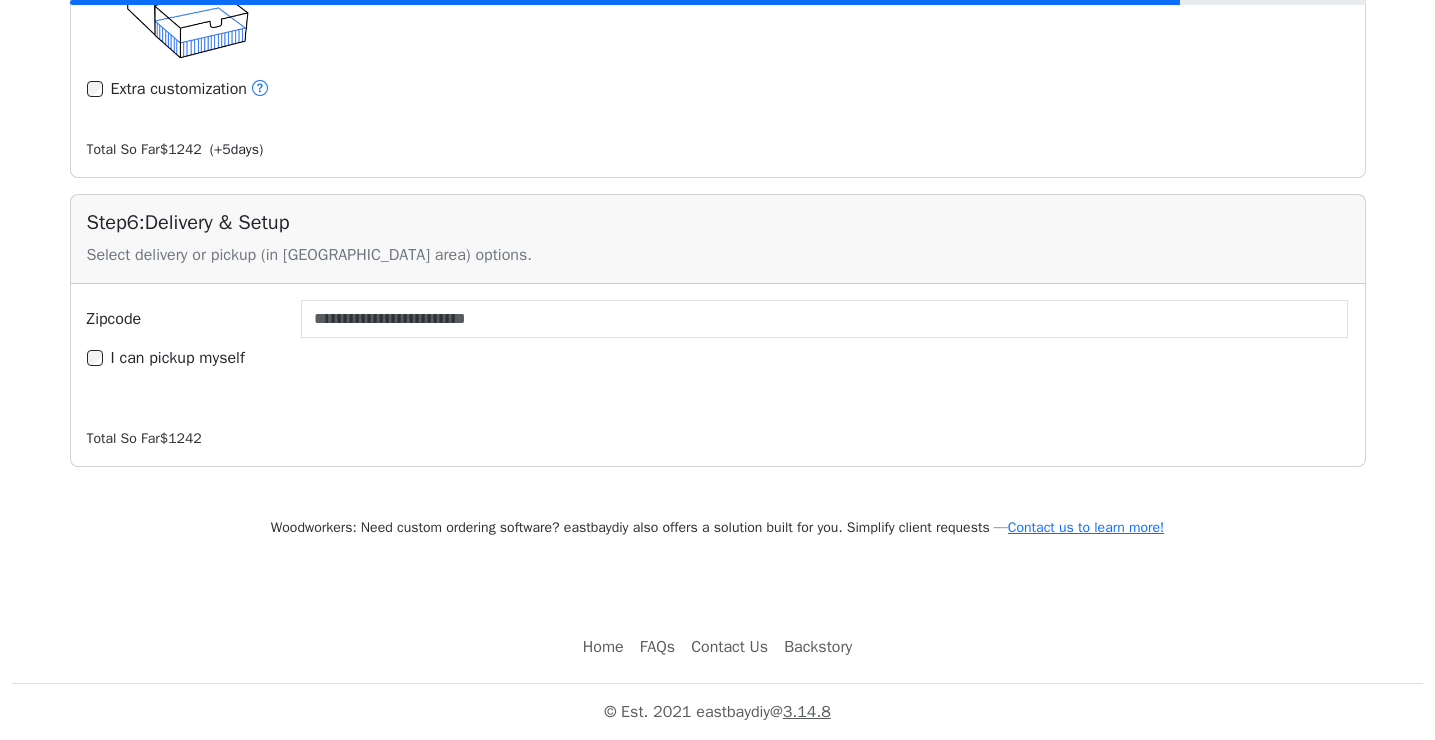 scroll, scrollTop: 3439, scrollLeft: 0, axis: vertical 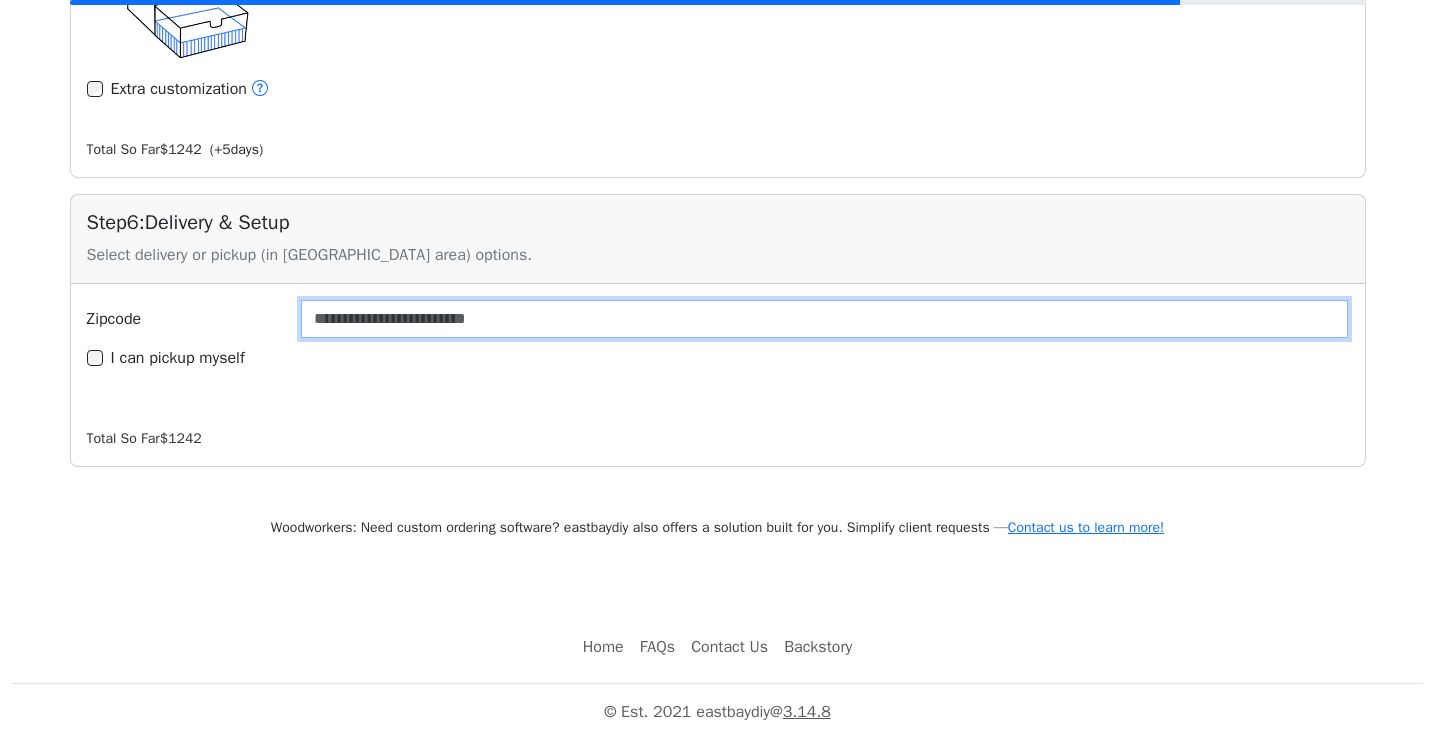click on "Zipcode" at bounding box center (825, 319) 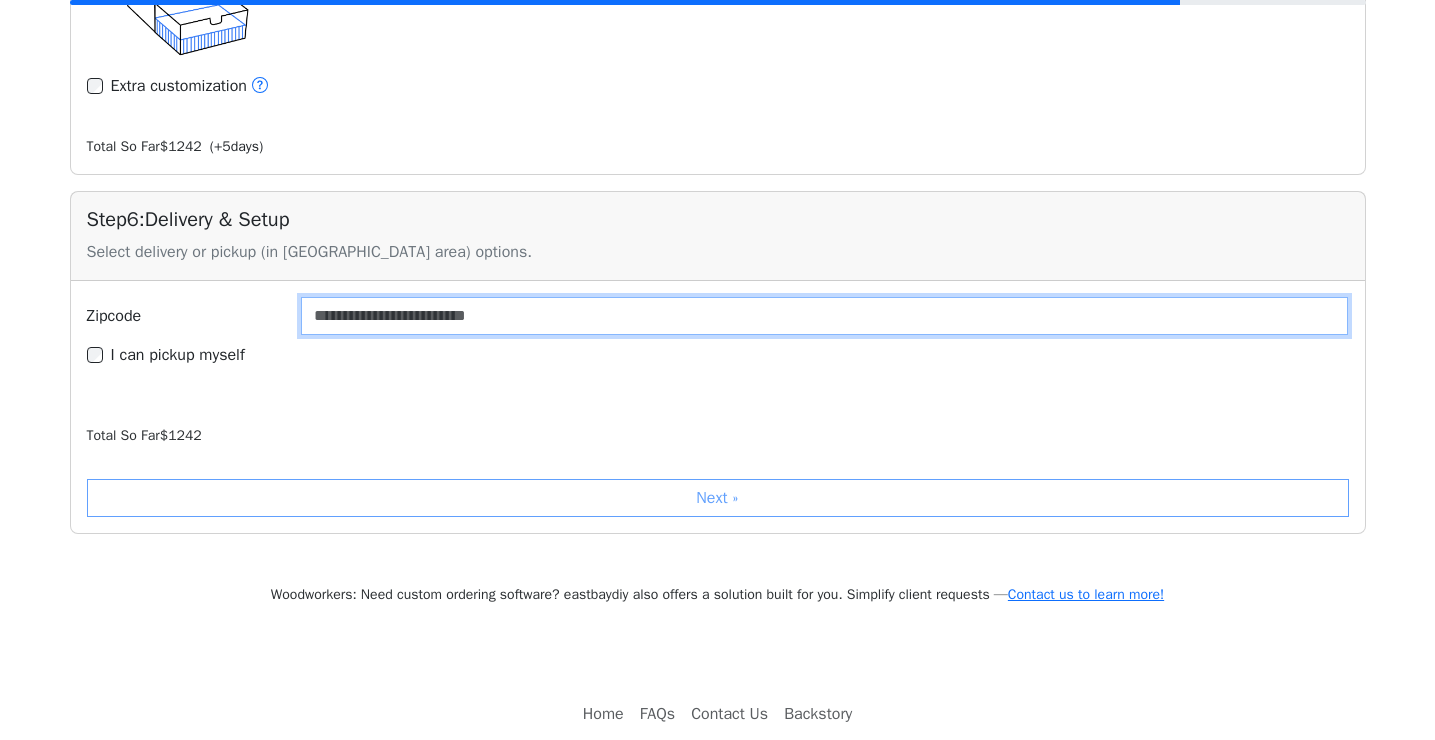 type on "*****" 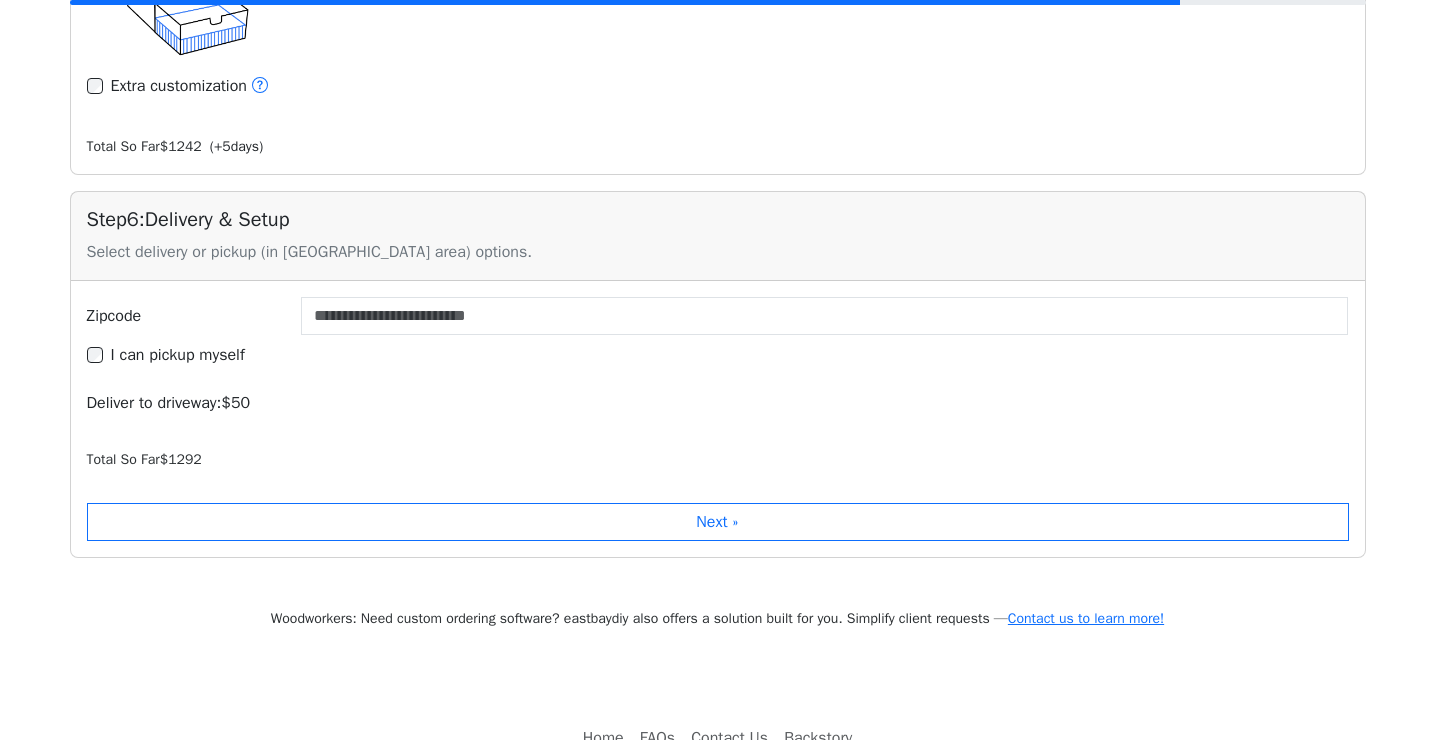 click on "Zipcode ***** I can pickup myself Deliver to driveway:  $ 50" at bounding box center [718, 356] 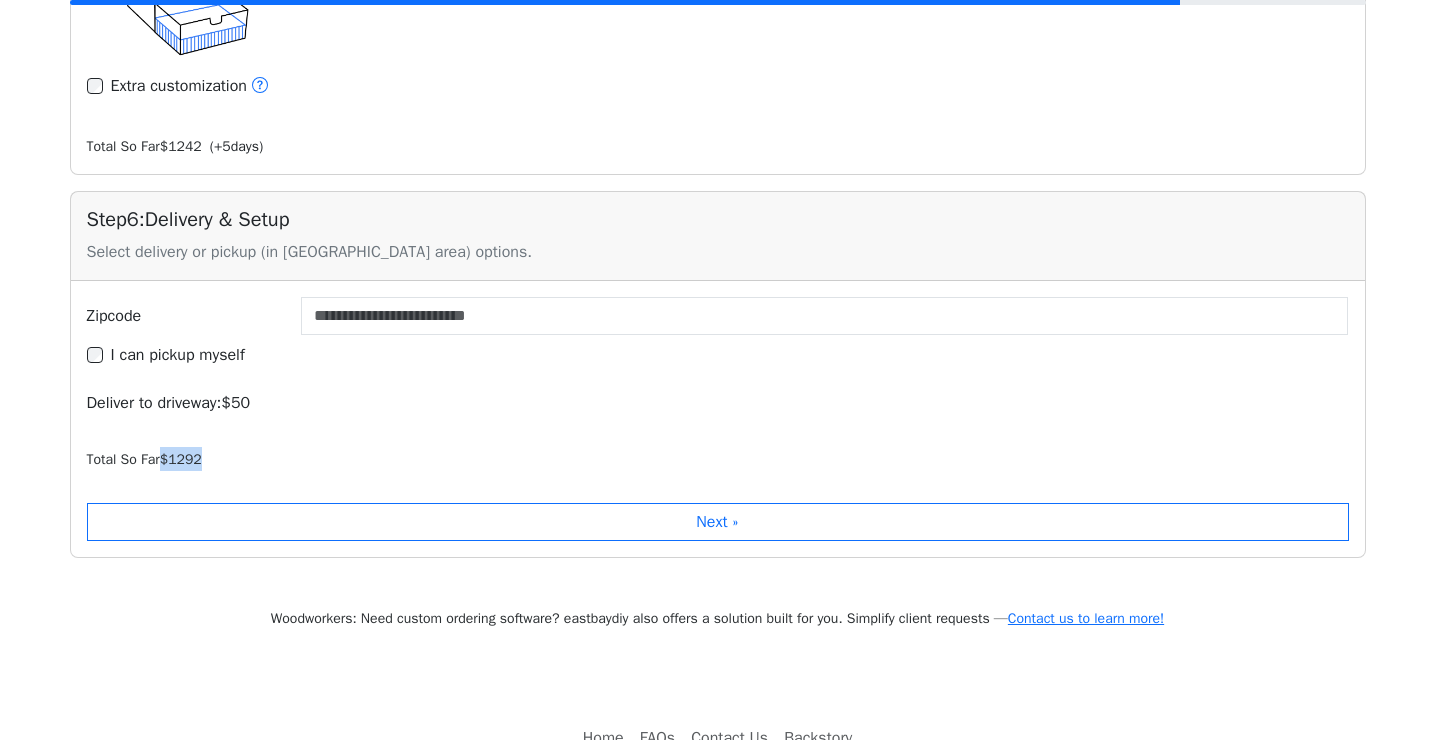 drag, startPoint x: 169, startPoint y: 488, endPoint x: 239, endPoint y: 488, distance: 70 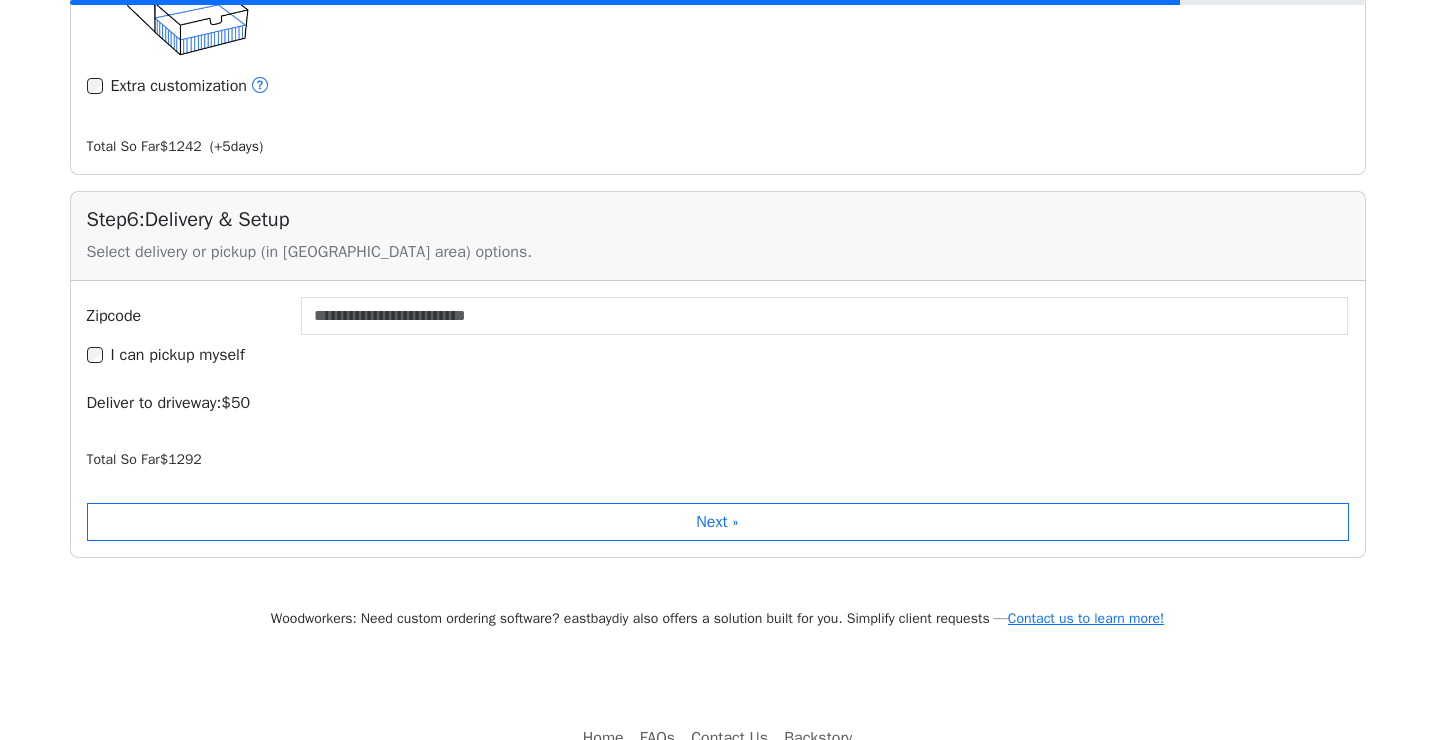 click on "Zipcode ***** I can pickup myself Deliver to driveway:  $ 50" at bounding box center [718, 356] 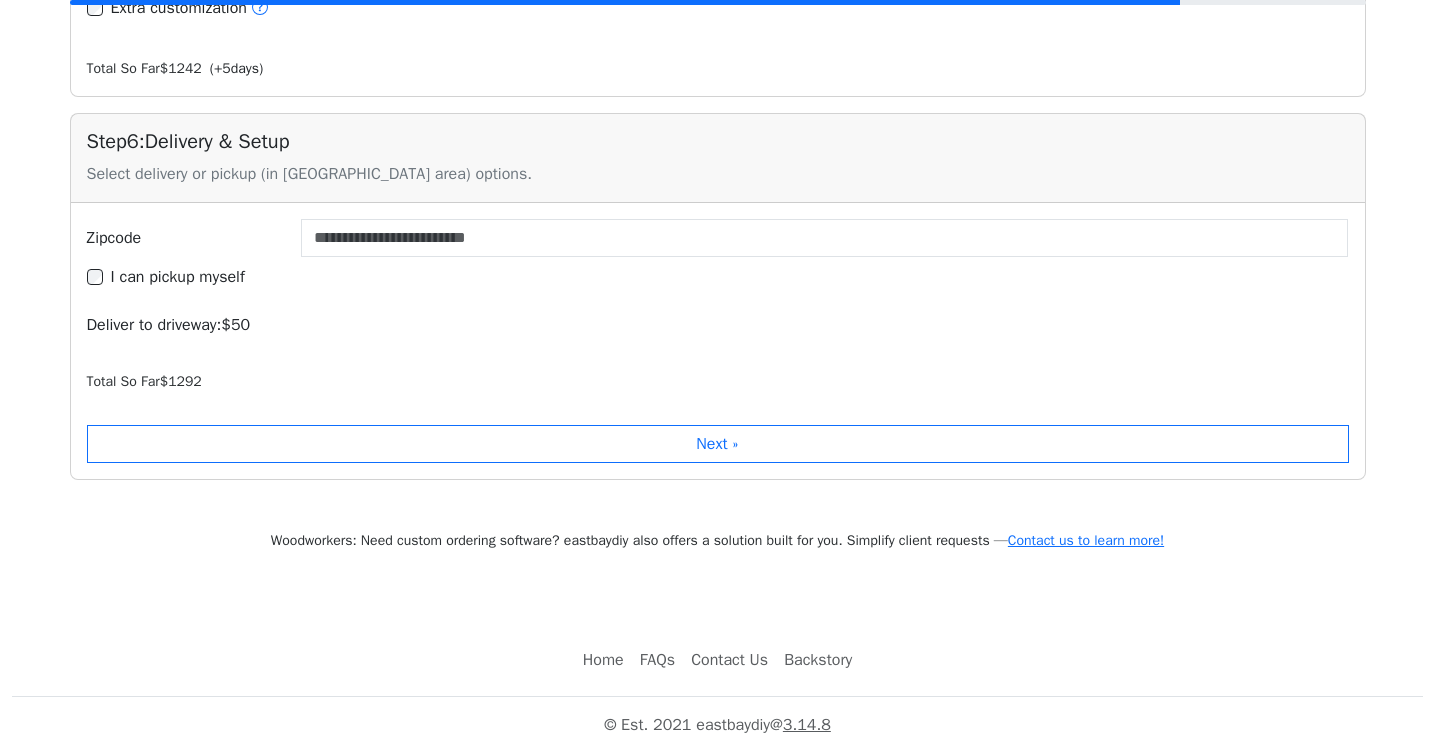 scroll, scrollTop: 3557, scrollLeft: 0, axis: vertical 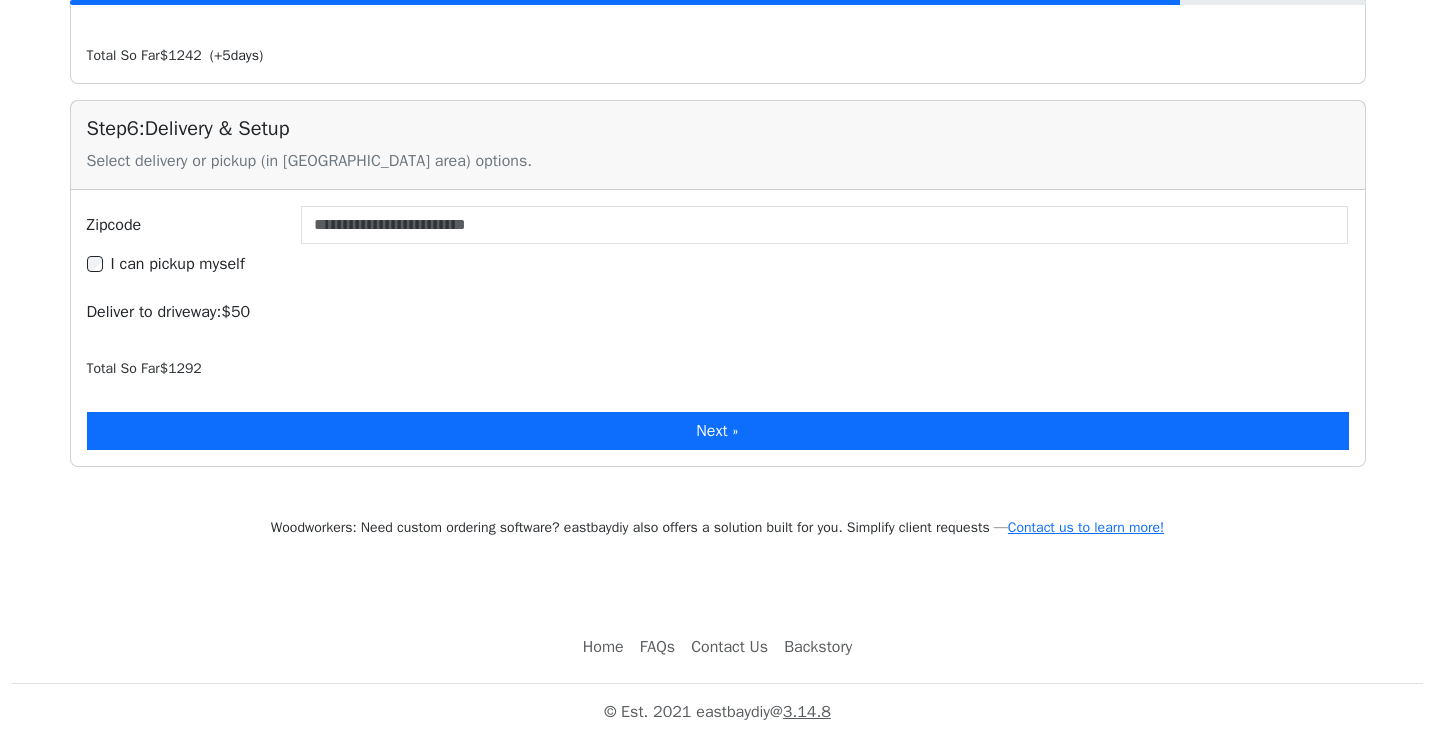 click on "Next »" at bounding box center [718, 431] 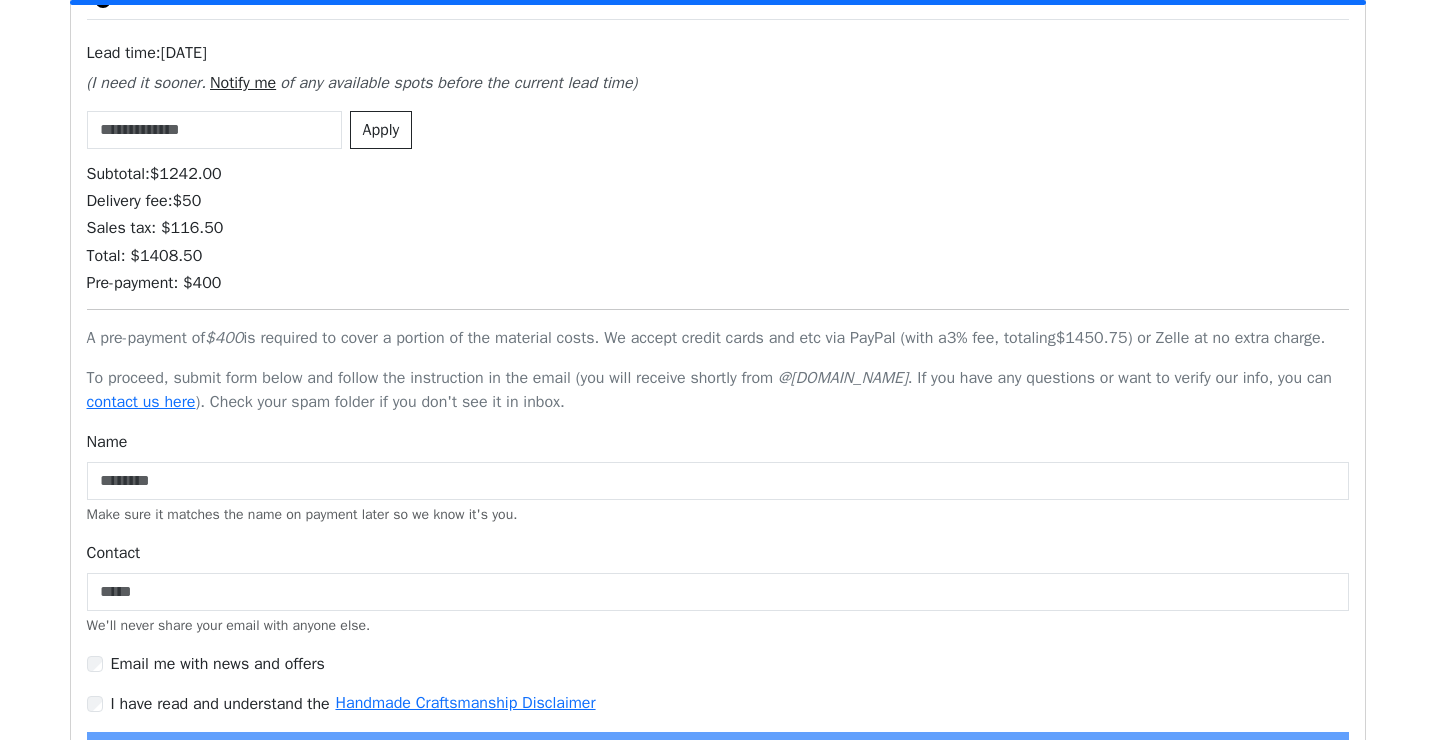scroll, scrollTop: 4570, scrollLeft: 0, axis: vertical 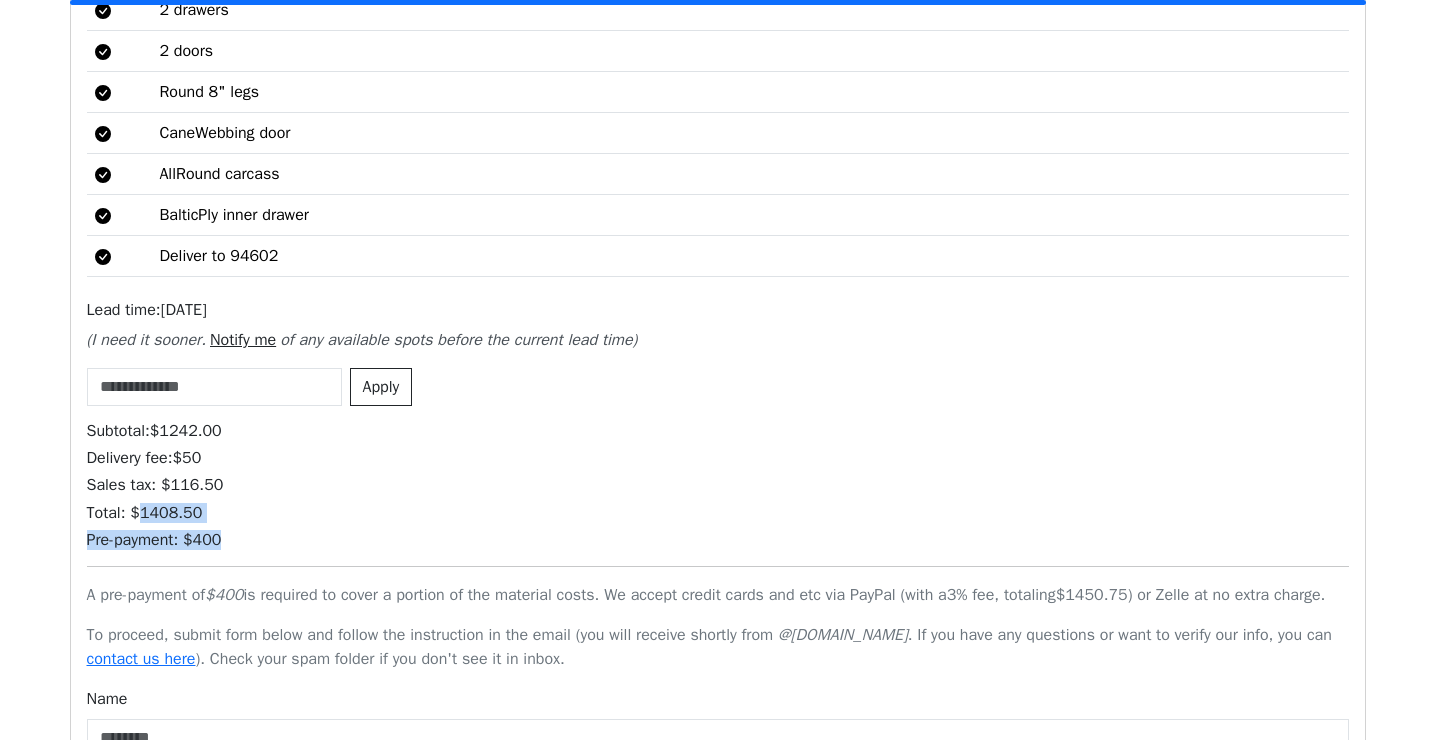 drag, startPoint x: 144, startPoint y: 539, endPoint x: 280, endPoint y: 564, distance: 138.2787 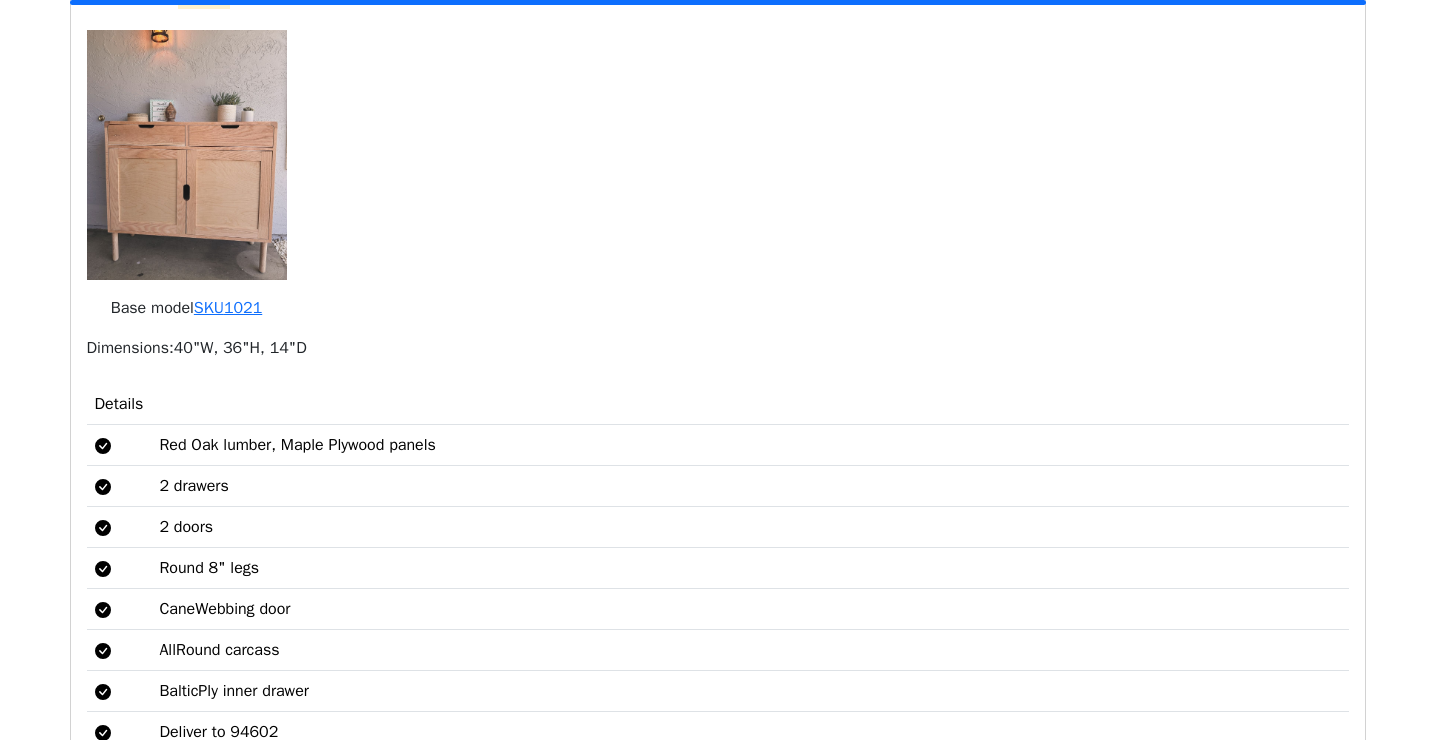 scroll, scrollTop: 4094, scrollLeft: 0, axis: vertical 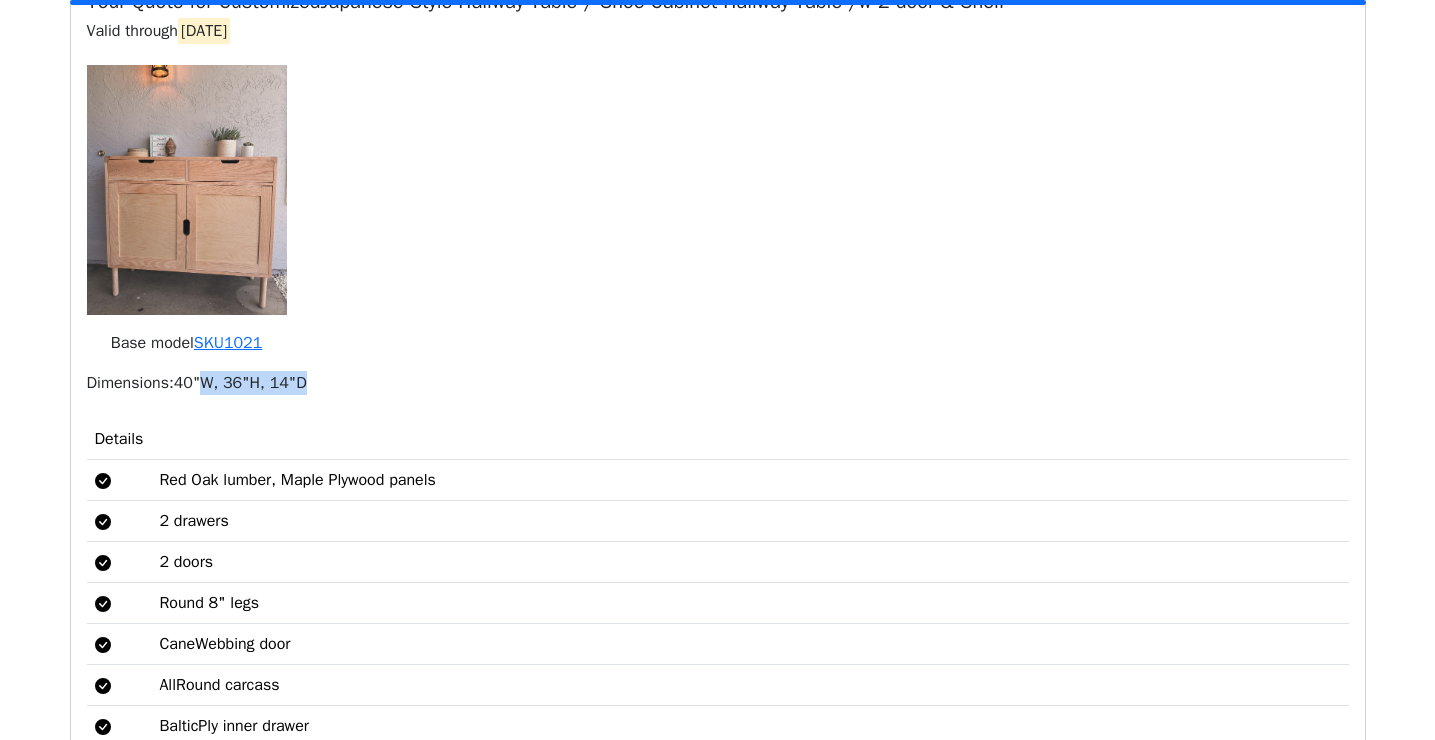 drag, startPoint x: 219, startPoint y: 410, endPoint x: 323, endPoint y: 412, distance: 104.019226 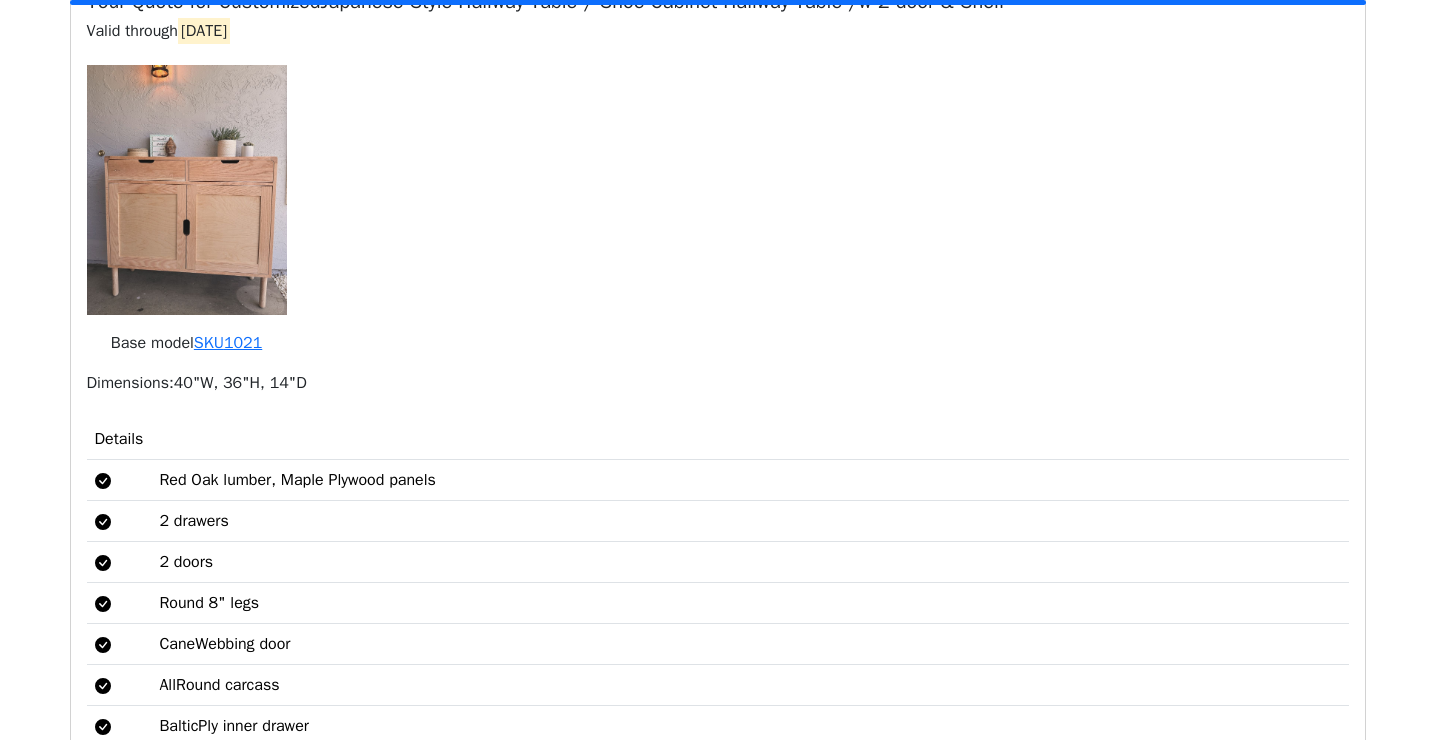 click on "Your Quote for Customized  Japanese Style Hallway Table / Shoe Cabinet Hallway Table /w 2-door & Shelf Valid through  [DATE] Base model  SKU 1021 Dimensions:  40"W, 36"H, 14"D Details Red Oak lumber, Maple Plywood panels 2 drawers 2 doors Round 8" legs CaneWebbing door AllRound carcass BalticPly inner drawer Deliver to 94602" at bounding box center [718, 389] 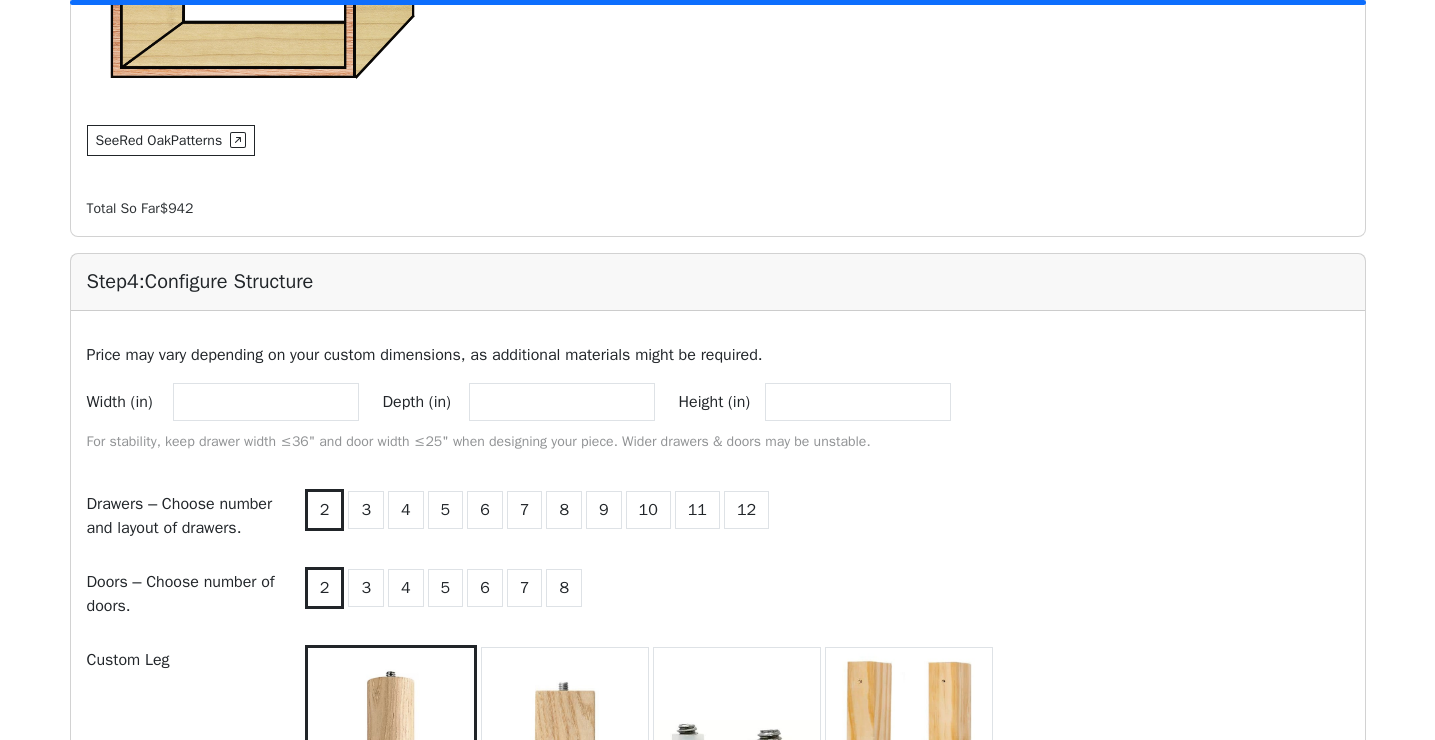 scroll, scrollTop: 1400, scrollLeft: 0, axis: vertical 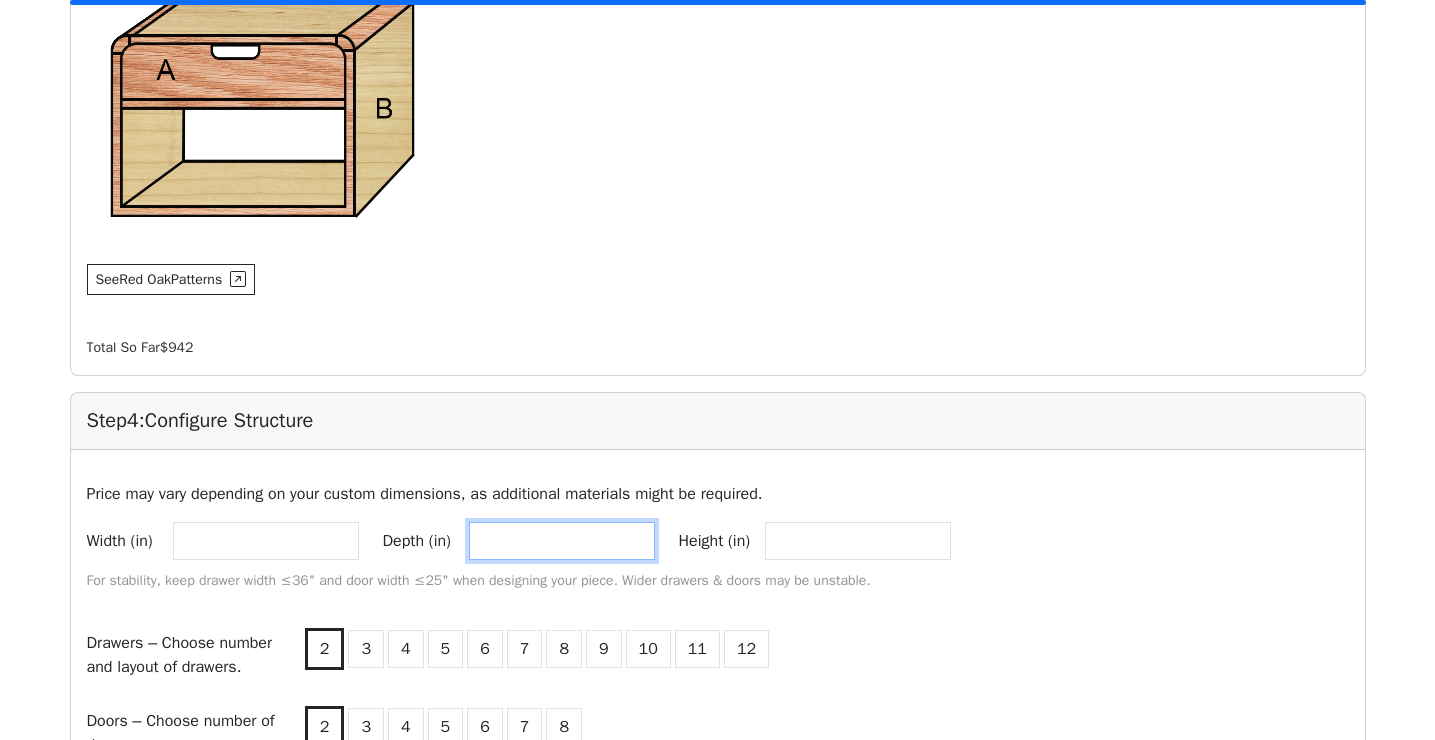 click on "**" at bounding box center [562, 541] 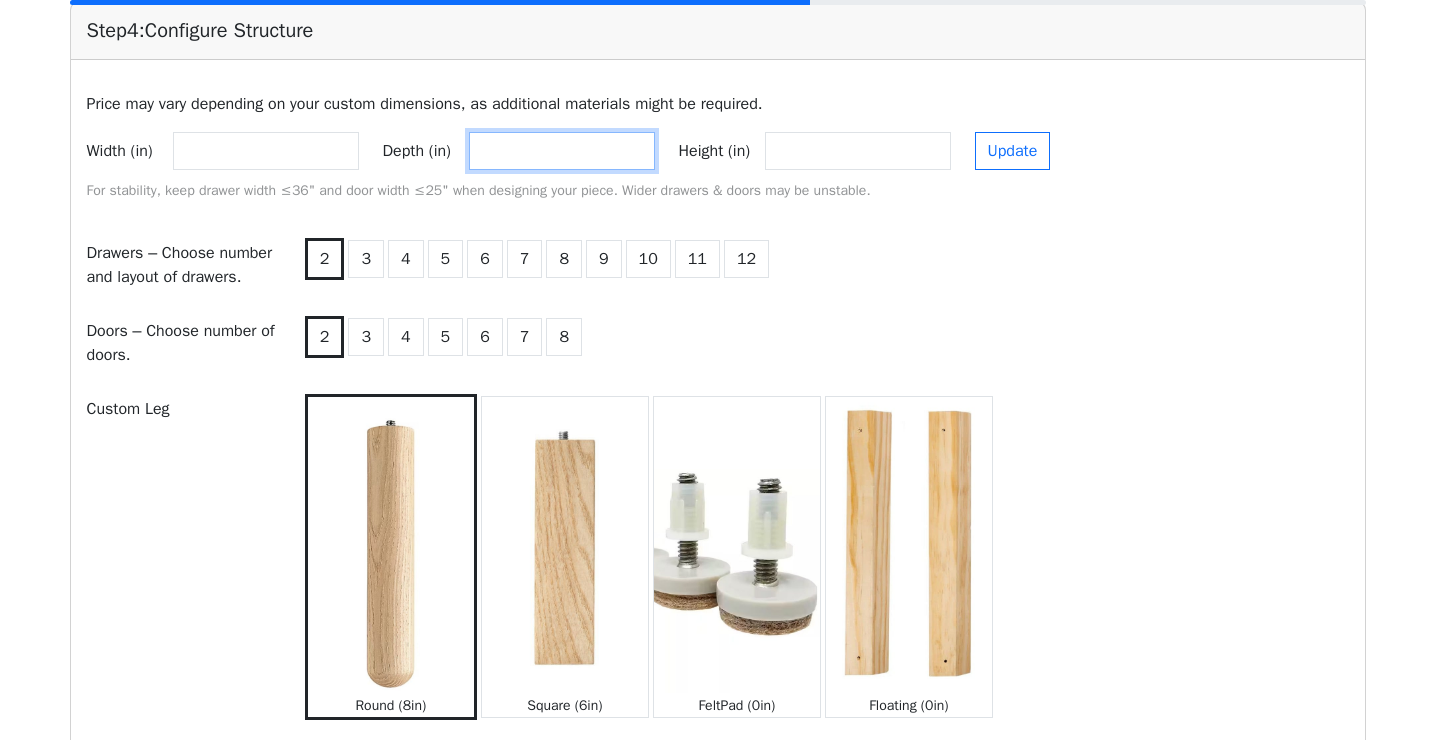 scroll, scrollTop: 1794, scrollLeft: 0, axis: vertical 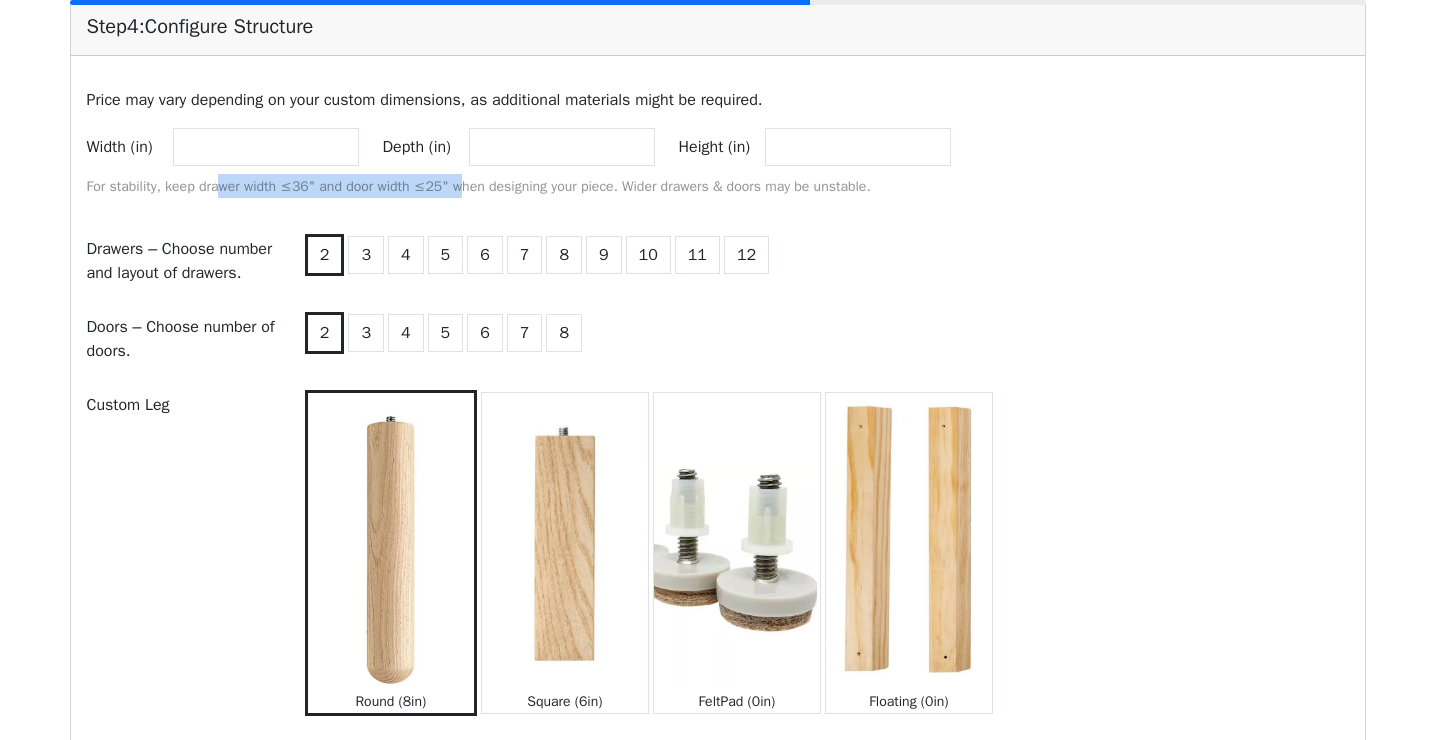 drag, startPoint x: 228, startPoint y: 191, endPoint x: 471, endPoint y: 190, distance: 243.00206 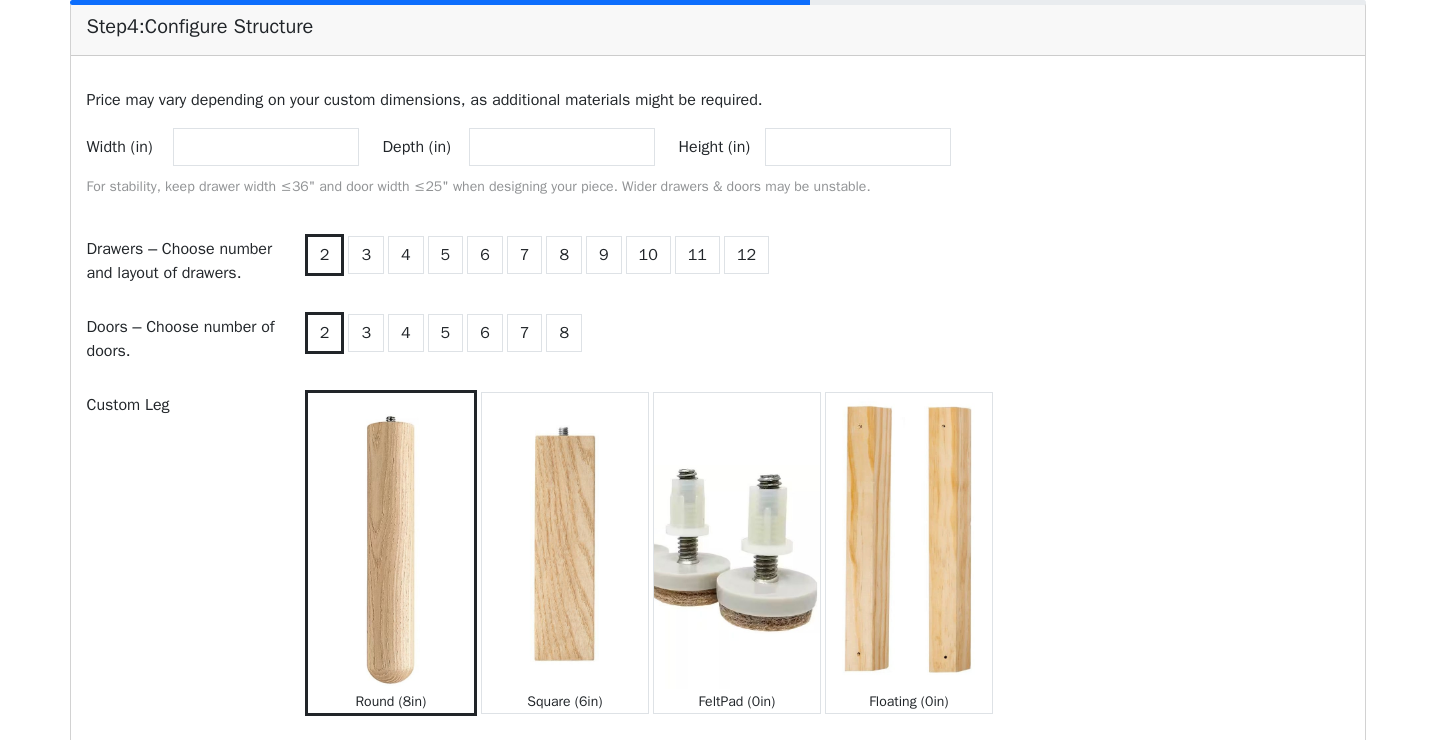 click on "Price may vary depending on your custom dimensions, as additional materials might be required. Width (in) ** Depth (in) Height (in) ** For stability, keep drawer width ≤36" and door width ≤25" when designing your piece. Wider drawers & doors may be unstable." at bounding box center (718, 143) 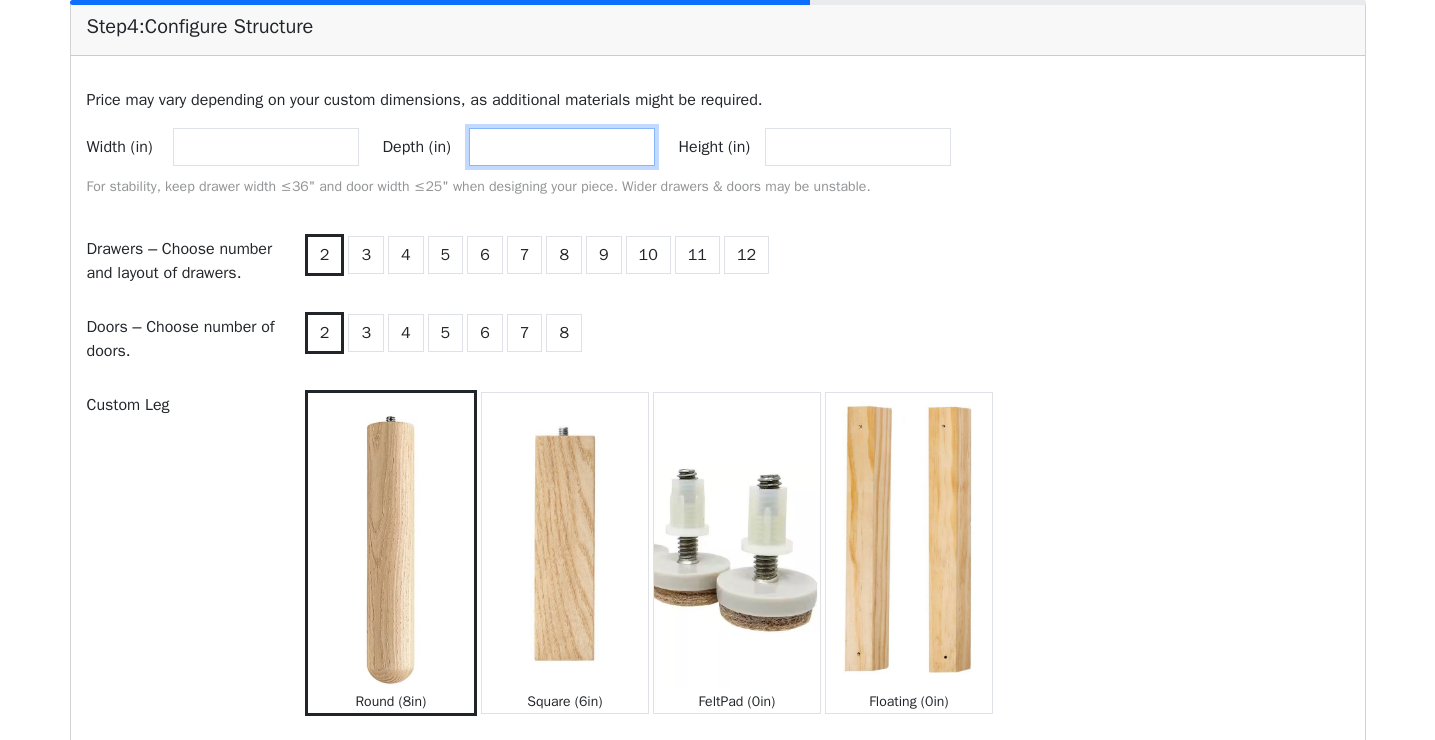click on "Depth (in)" at bounding box center (562, 147) 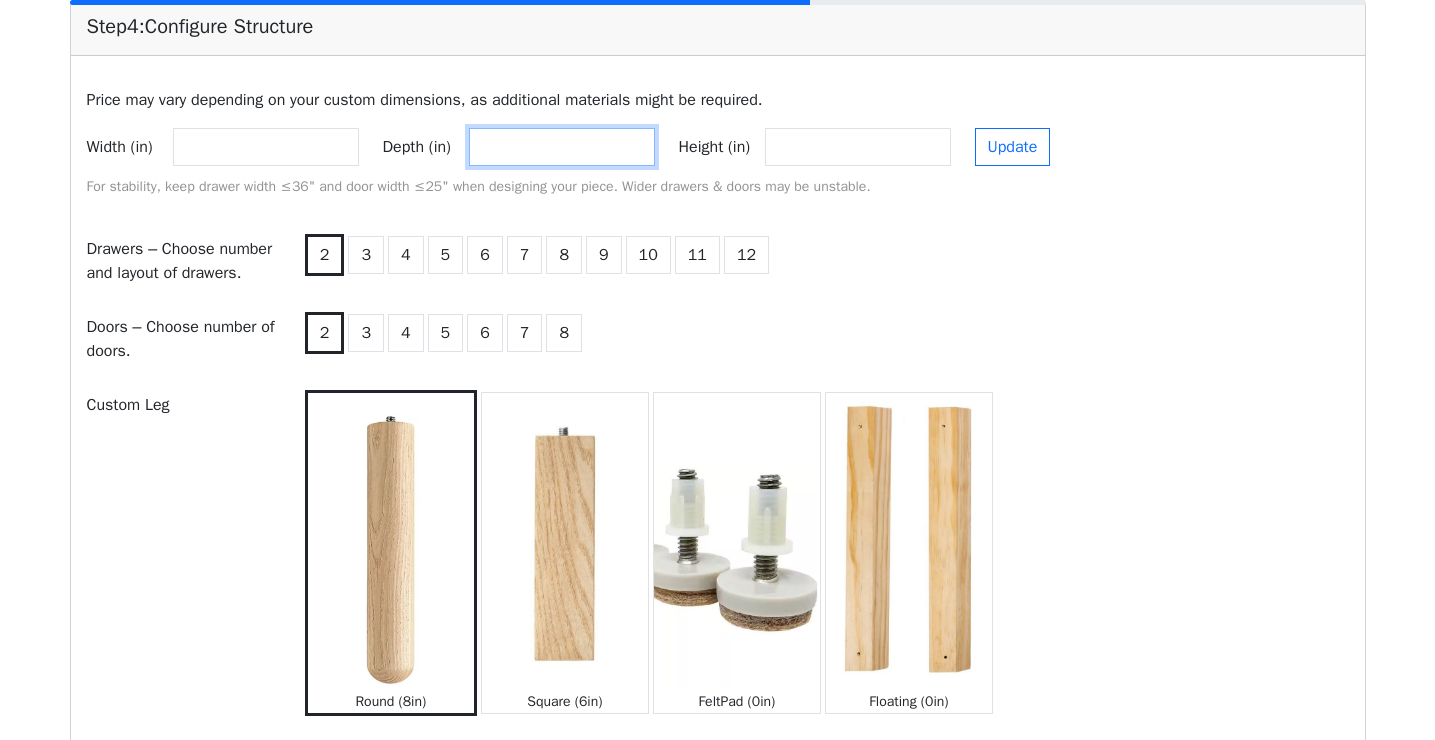 type on "**" 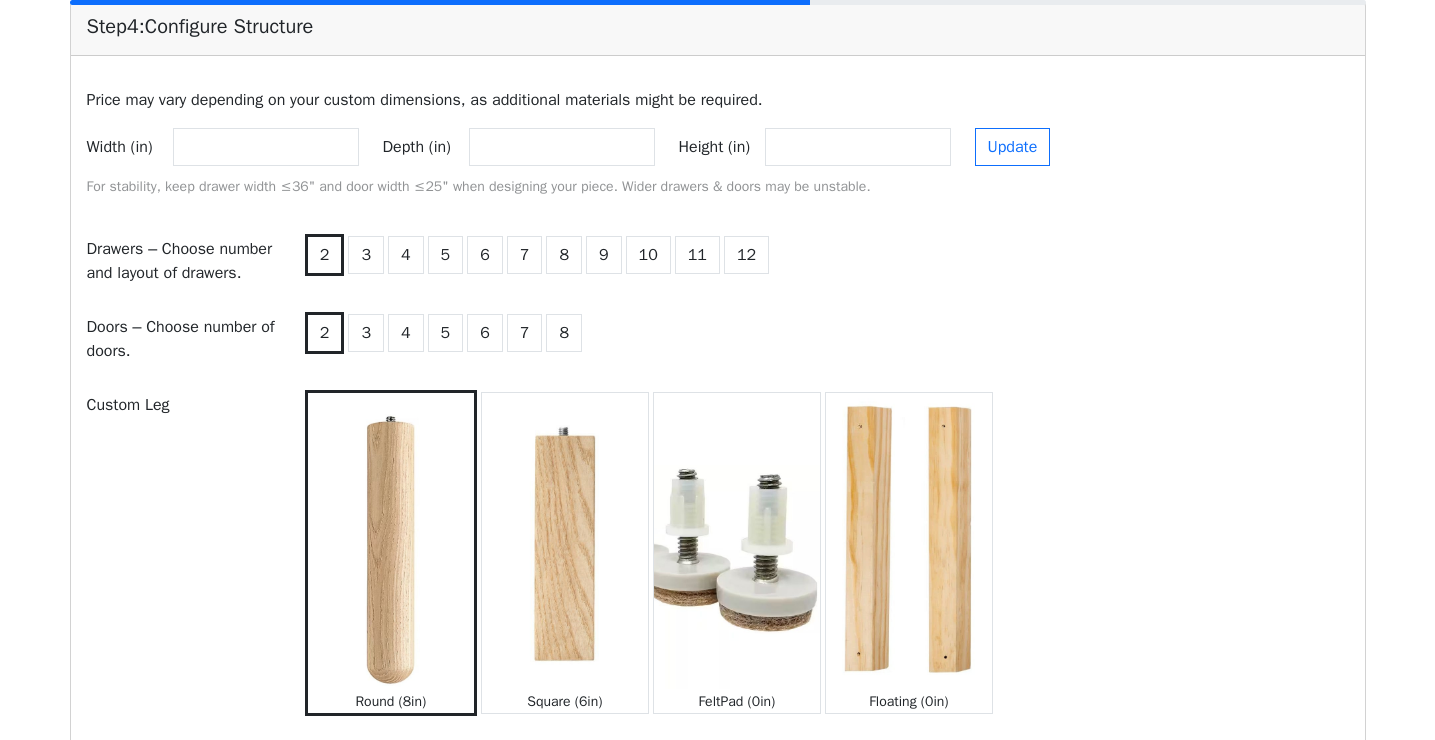 click on "2 3 4 5 6 7 8" at bounding box center (825, 339) 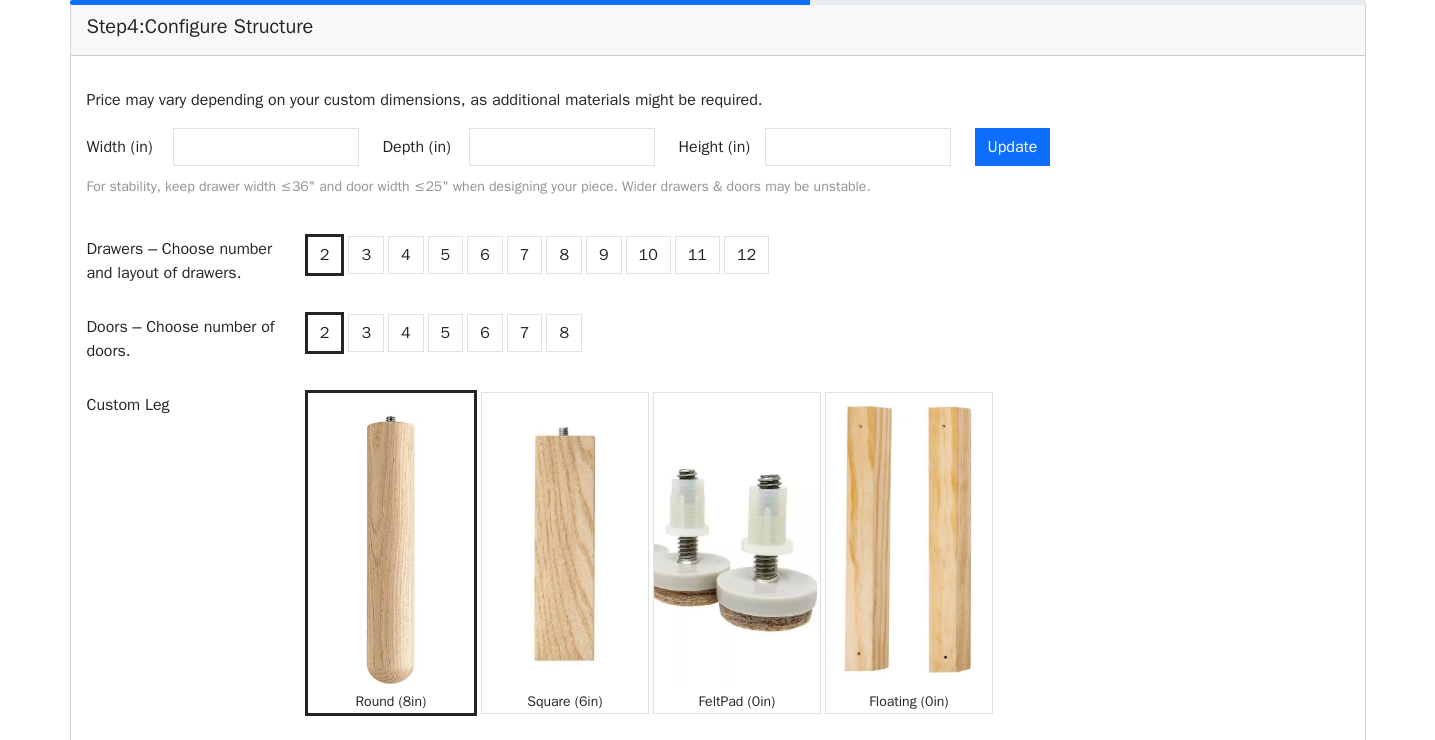 click on "Update" at bounding box center (1013, 147) 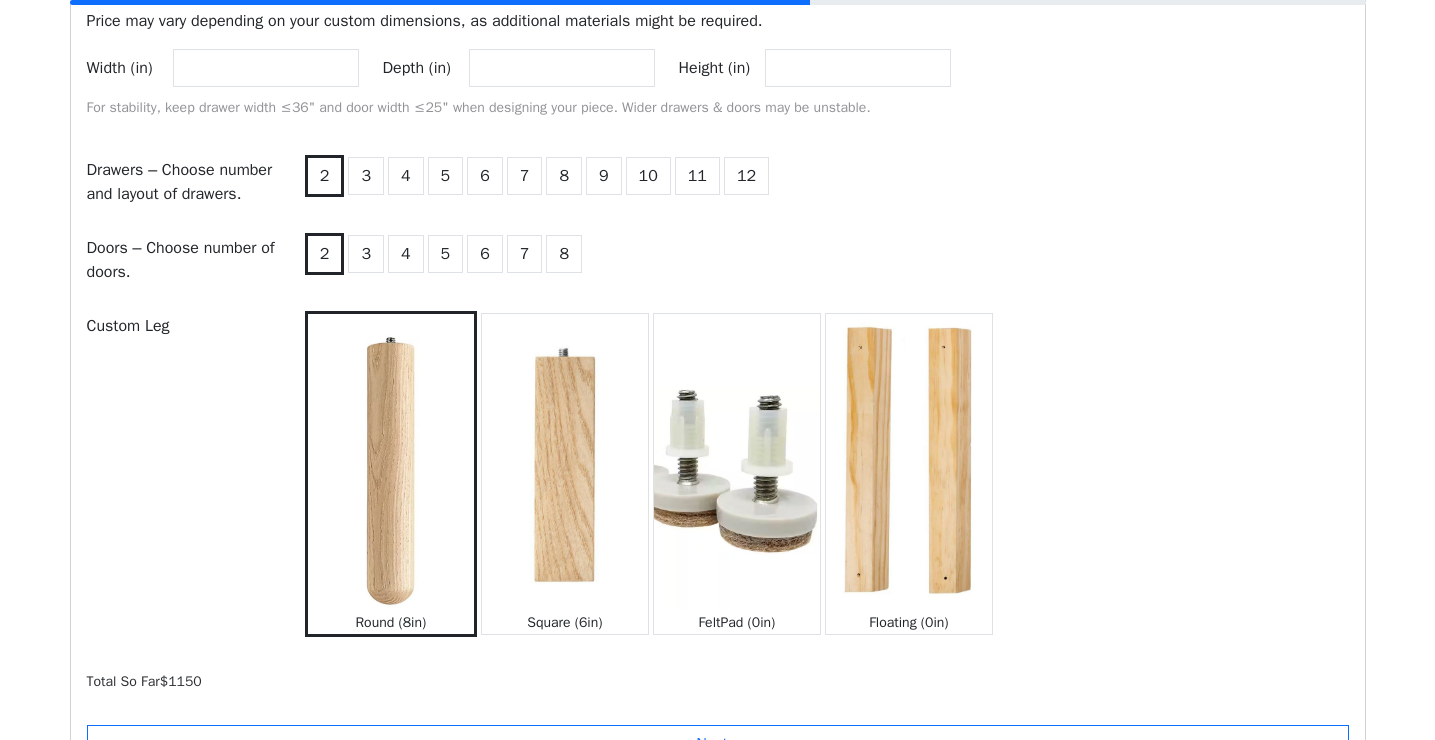 scroll, scrollTop: 1860, scrollLeft: 0, axis: vertical 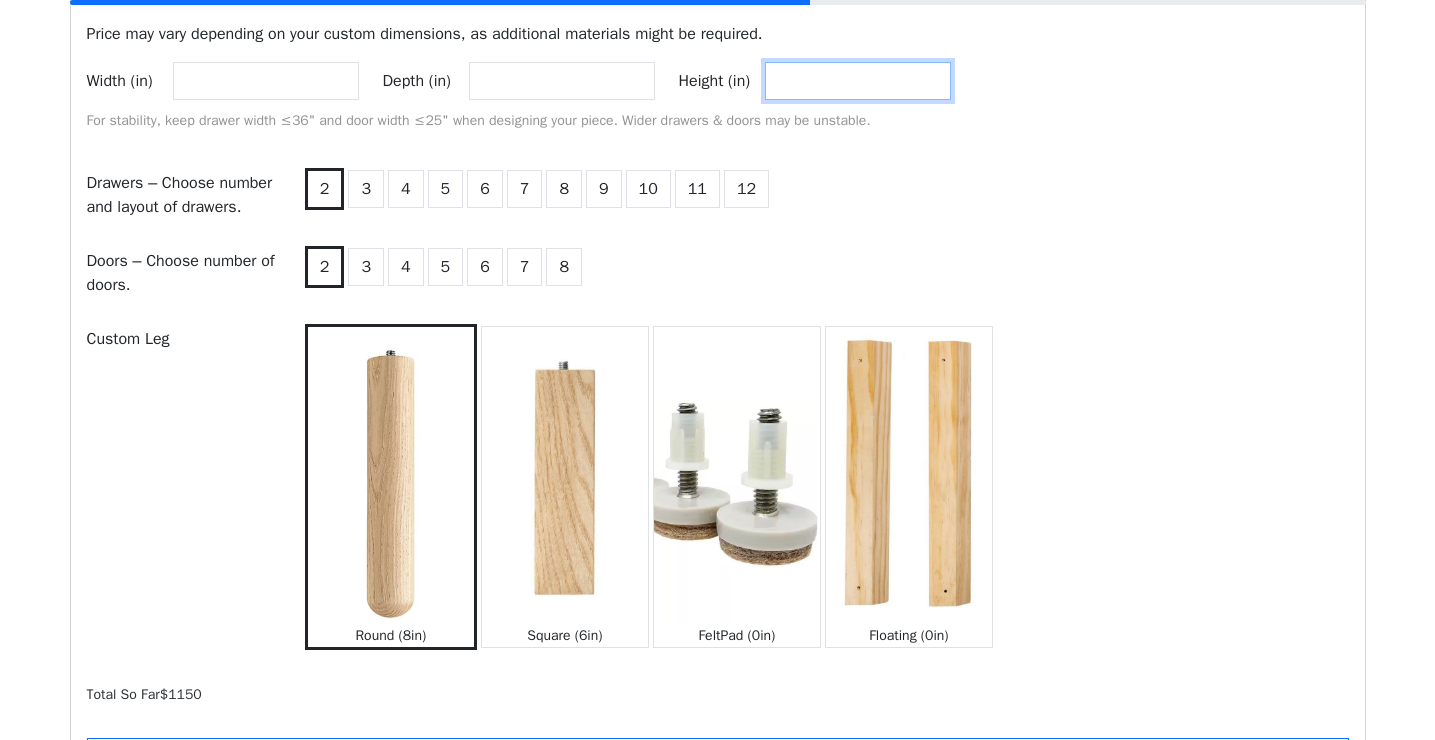 click on "**" at bounding box center [858, 81] 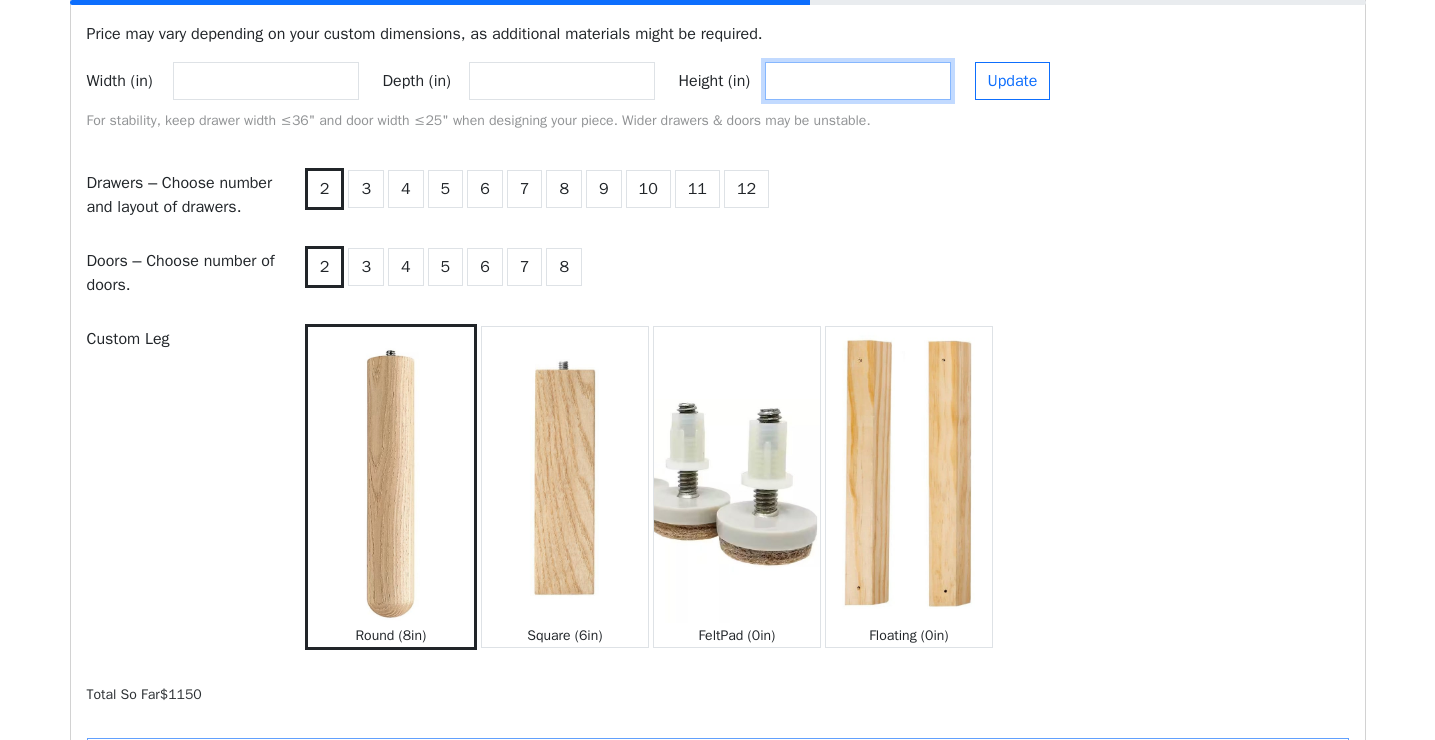 type on "**" 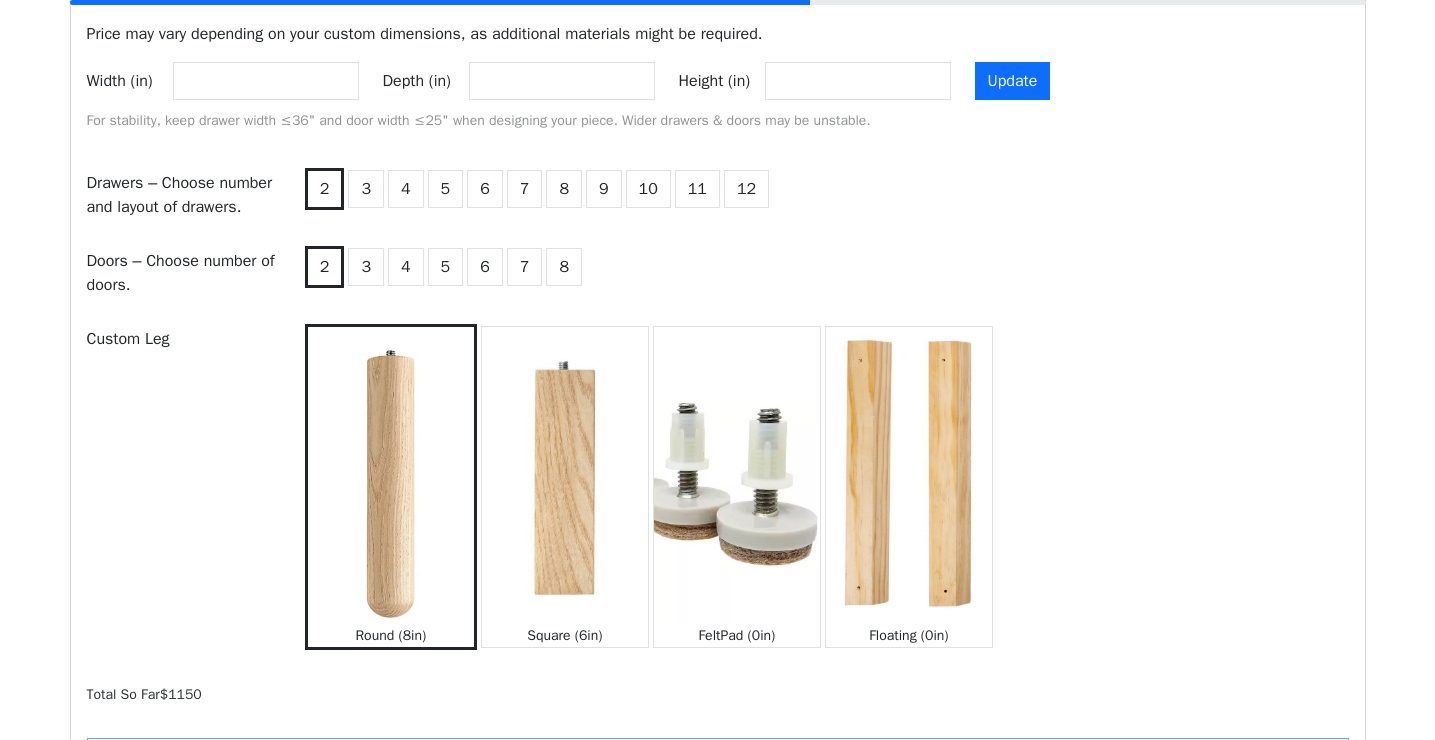 click on "Update" at bounding box center [1013, 81] 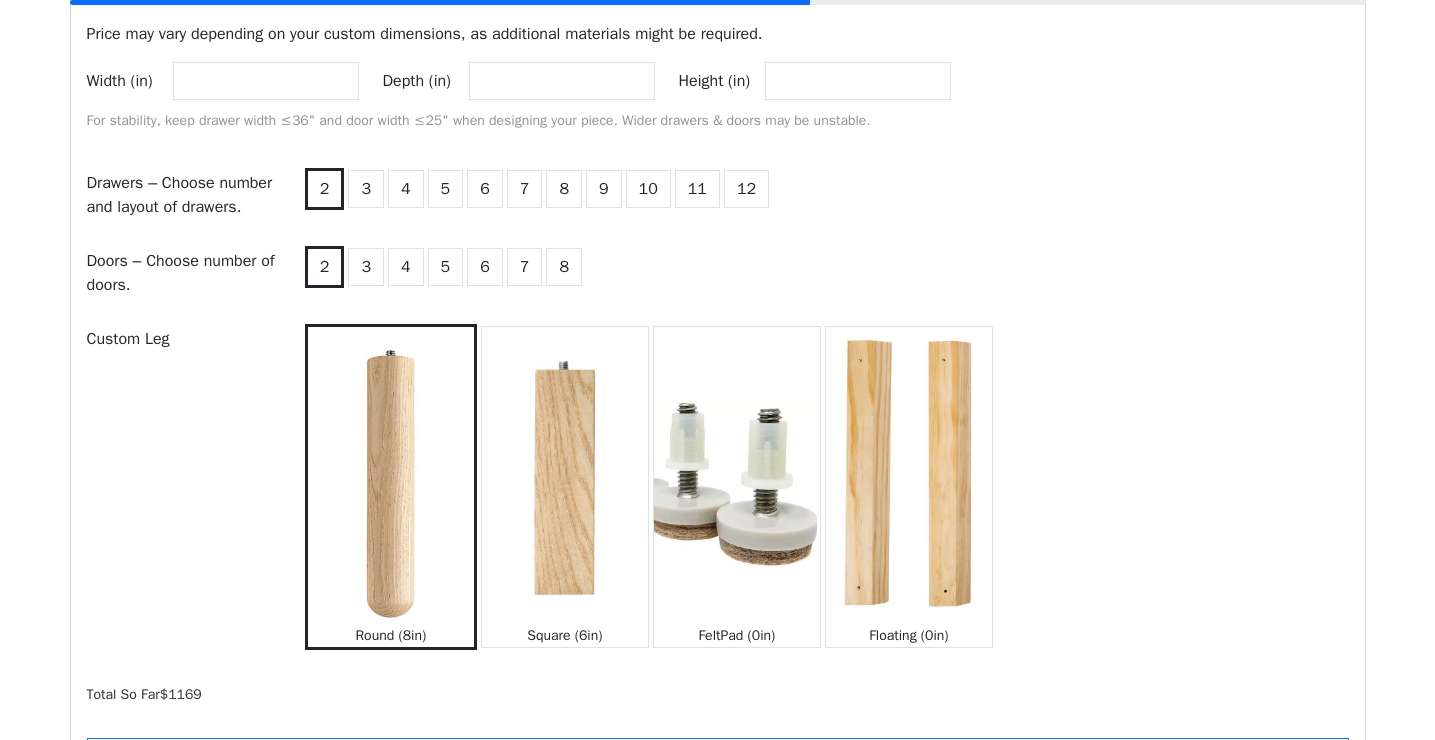 click on "2 3 4 5 6 7 8" at bounding box center [825, 273] 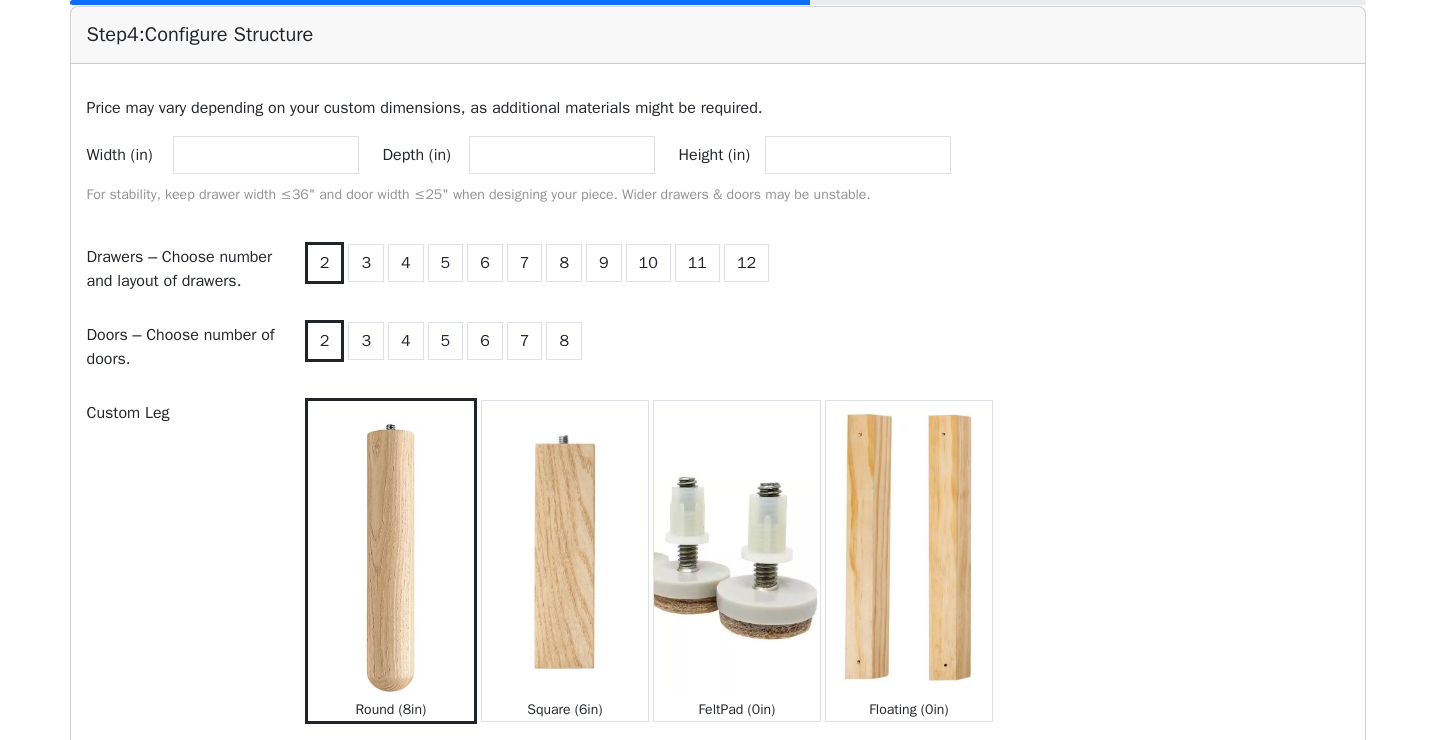 scroll, scrollTop: 1711, scrollLeft: 0, axis: vertical 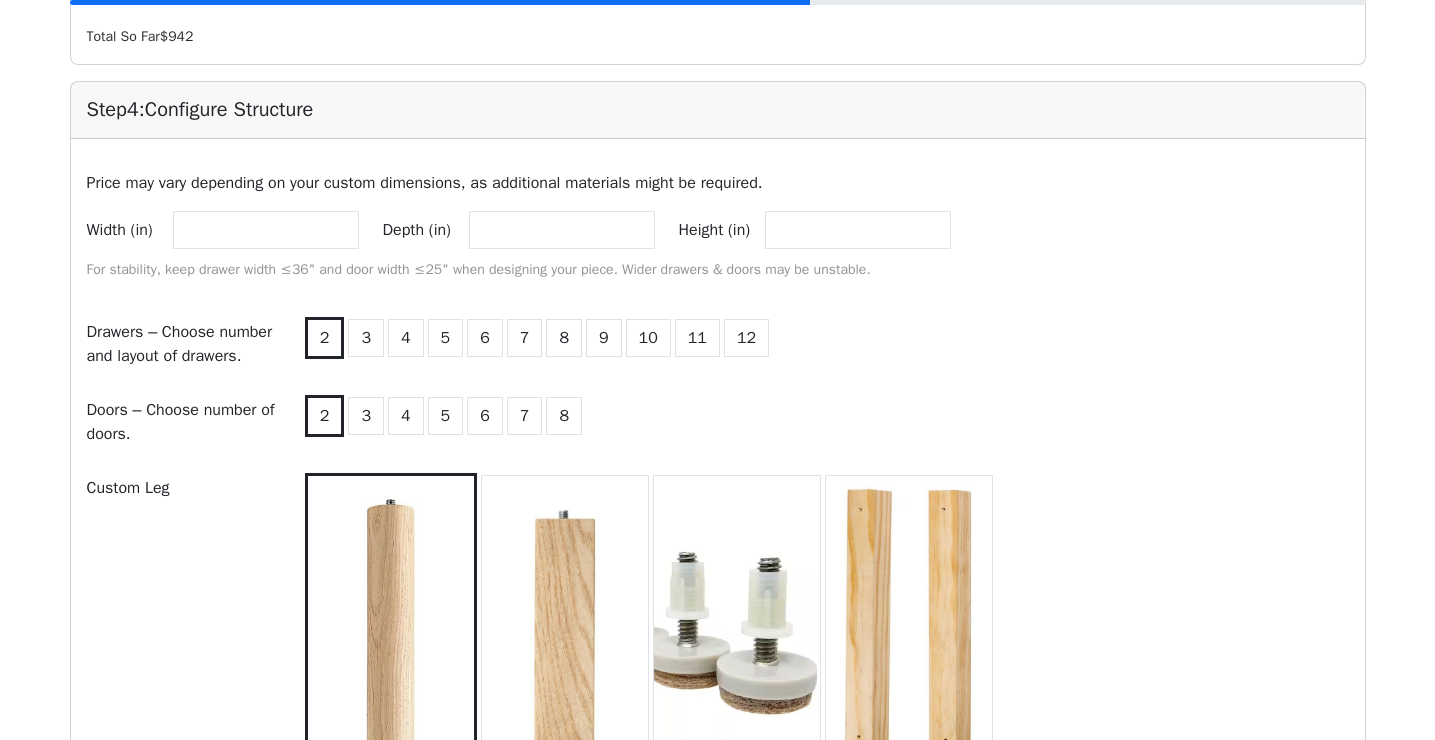 click on "2 3 4 5 6 7 8 9 10 11 12" at bounding box center [825, 344] 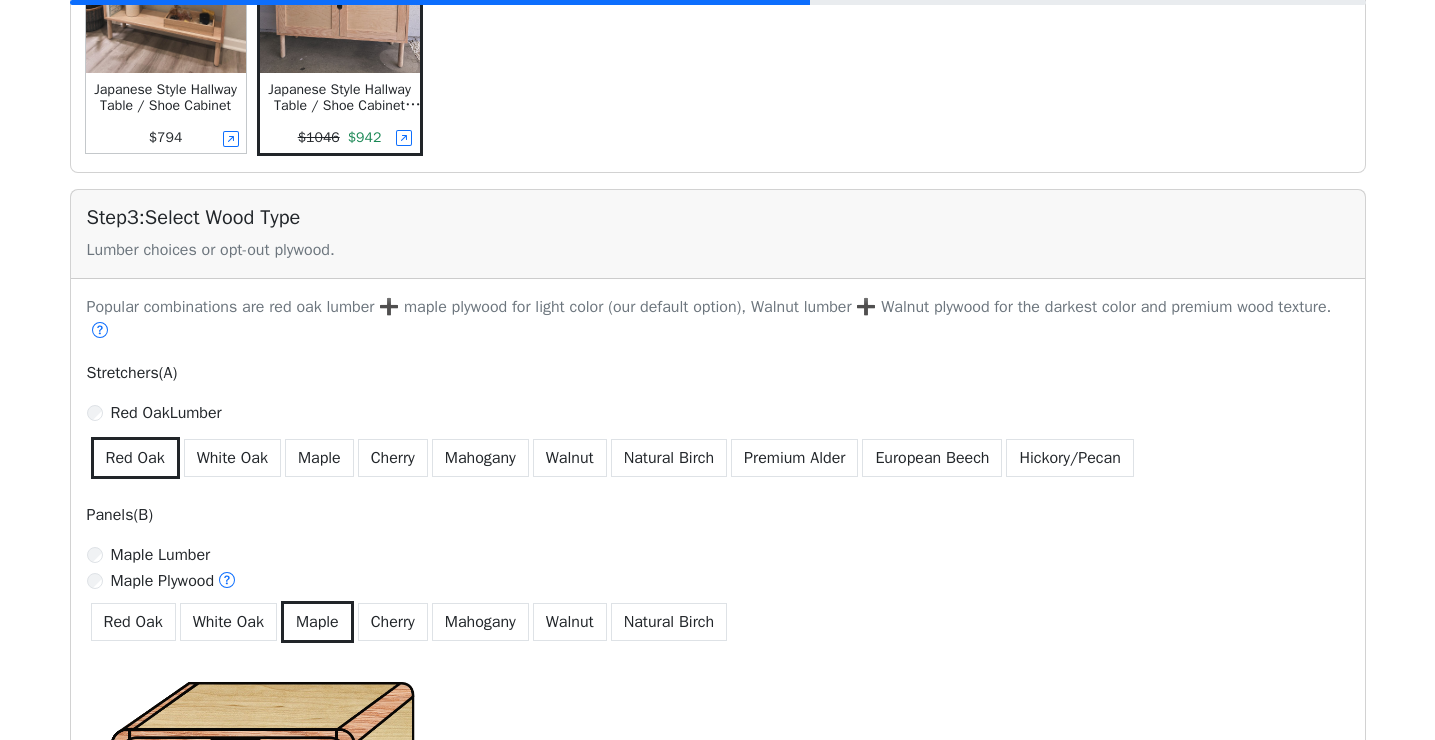 scroll, scrollTop: 702, scrollLeft: 0, axis: vertical 